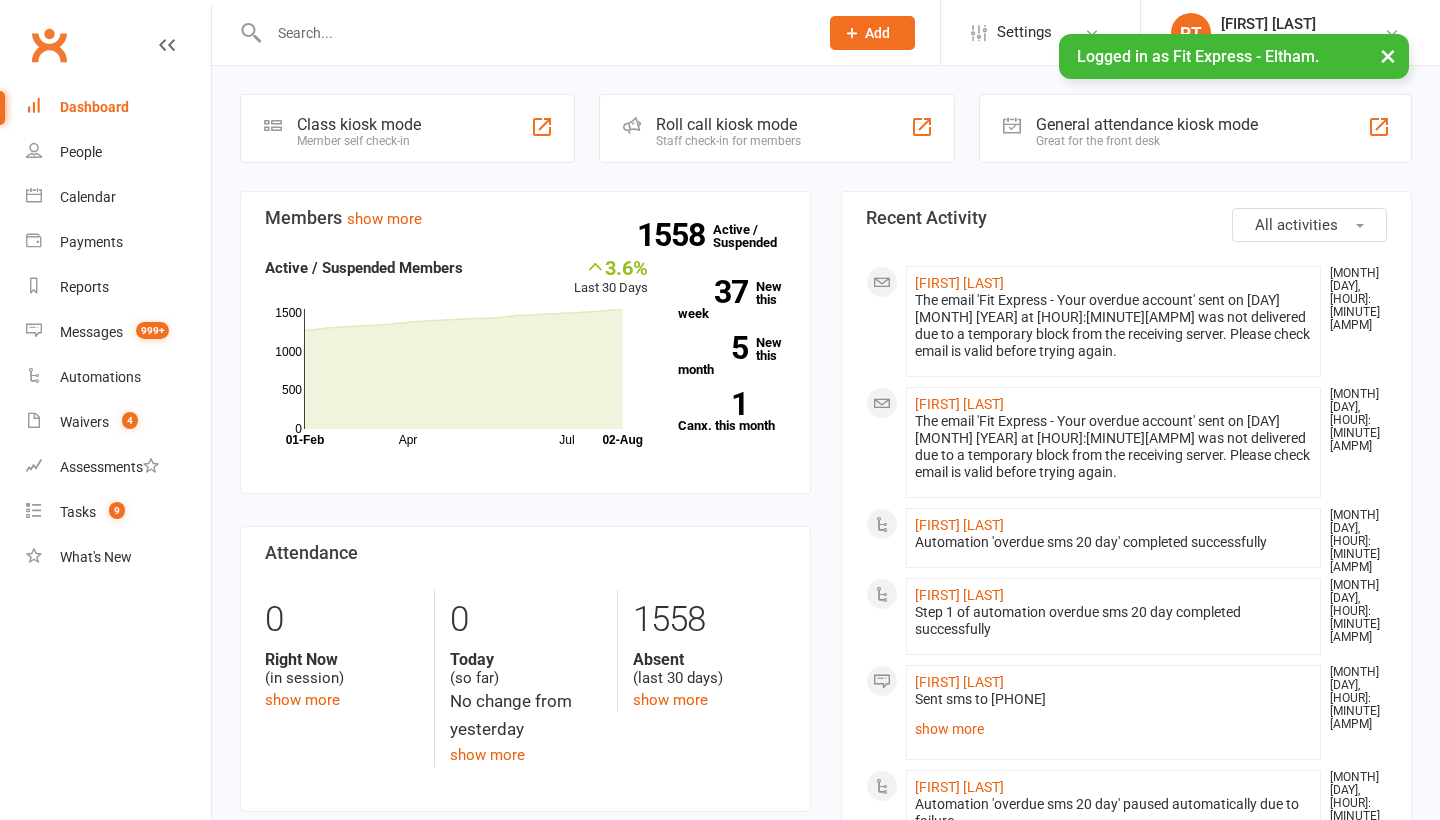 scroll, scrollTop: 0, scrollLeft: 0, axis: both 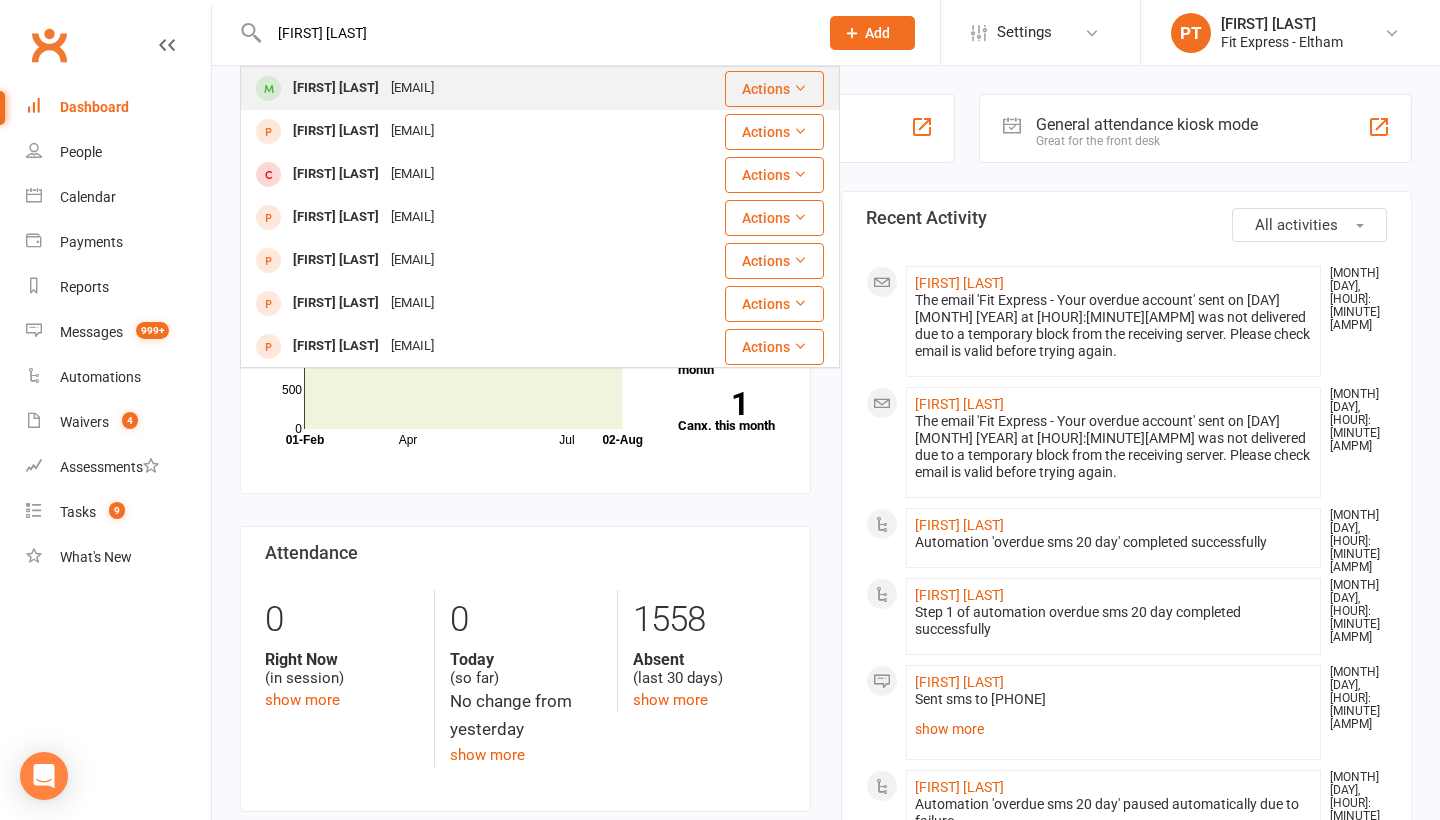 type on "[FIRST] [LAST]" 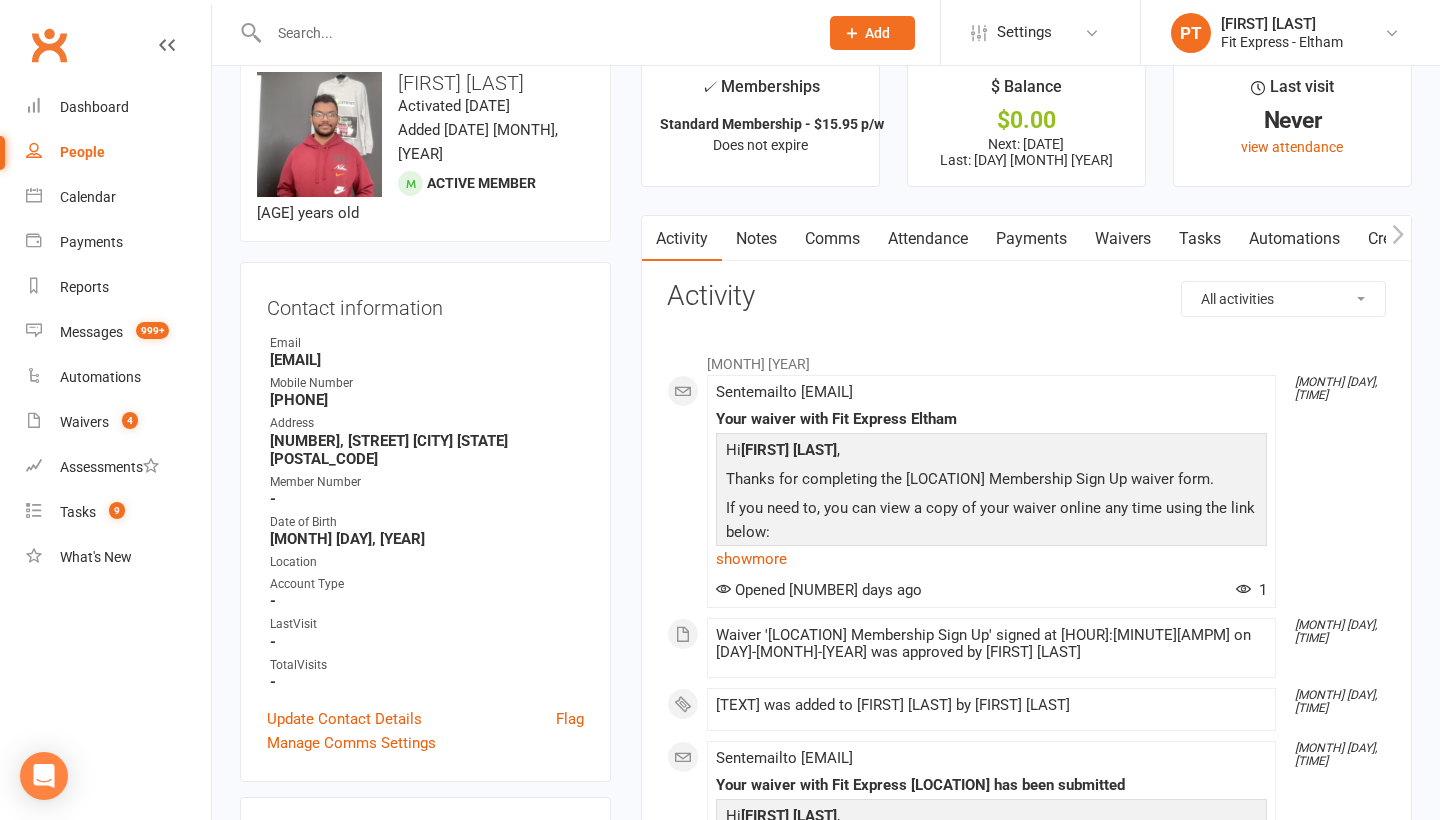 scroll, scrollTop: 39, scrollLeft: 0, axis: vertical 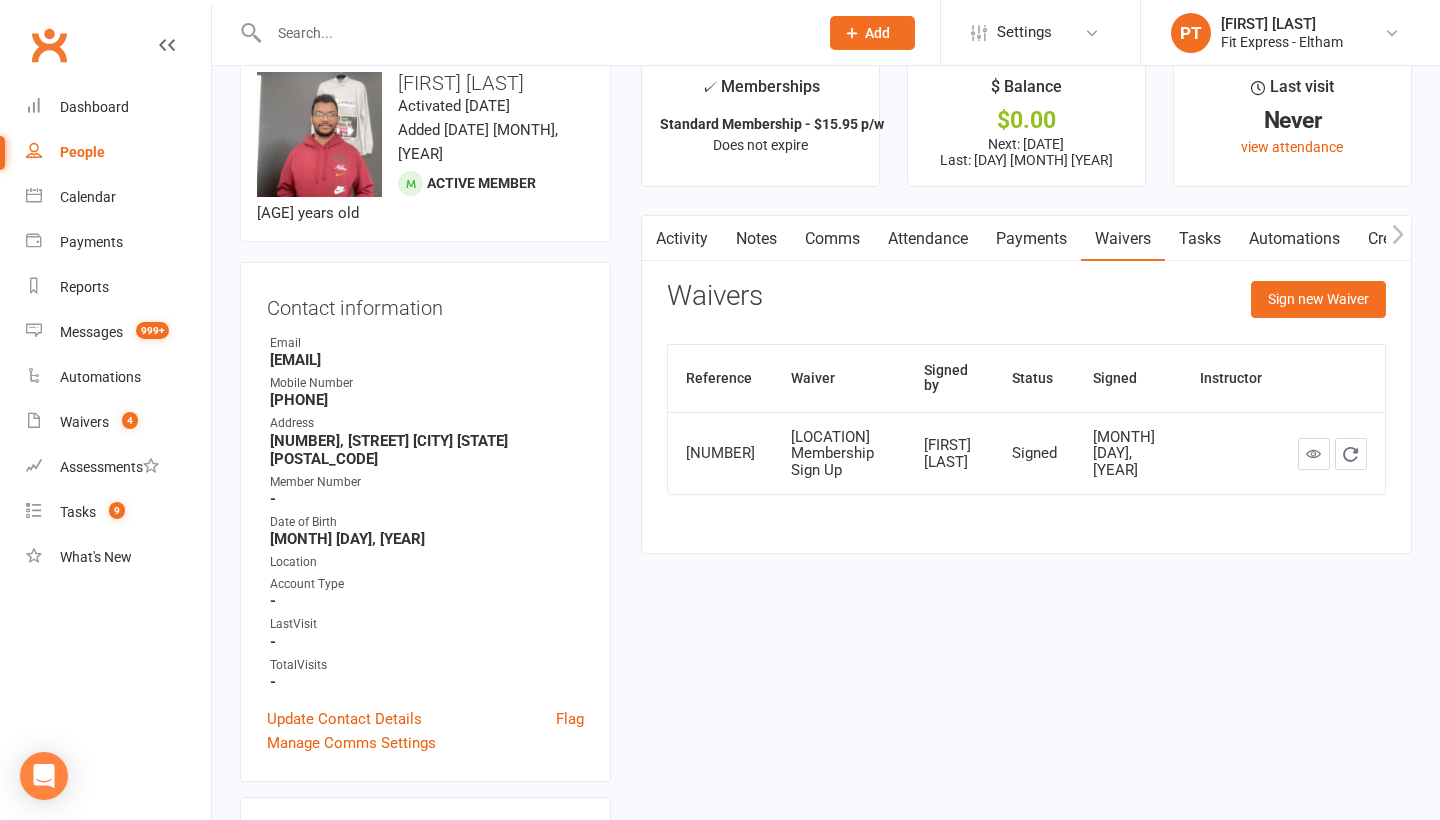 click at bounding box center (1231, 453) 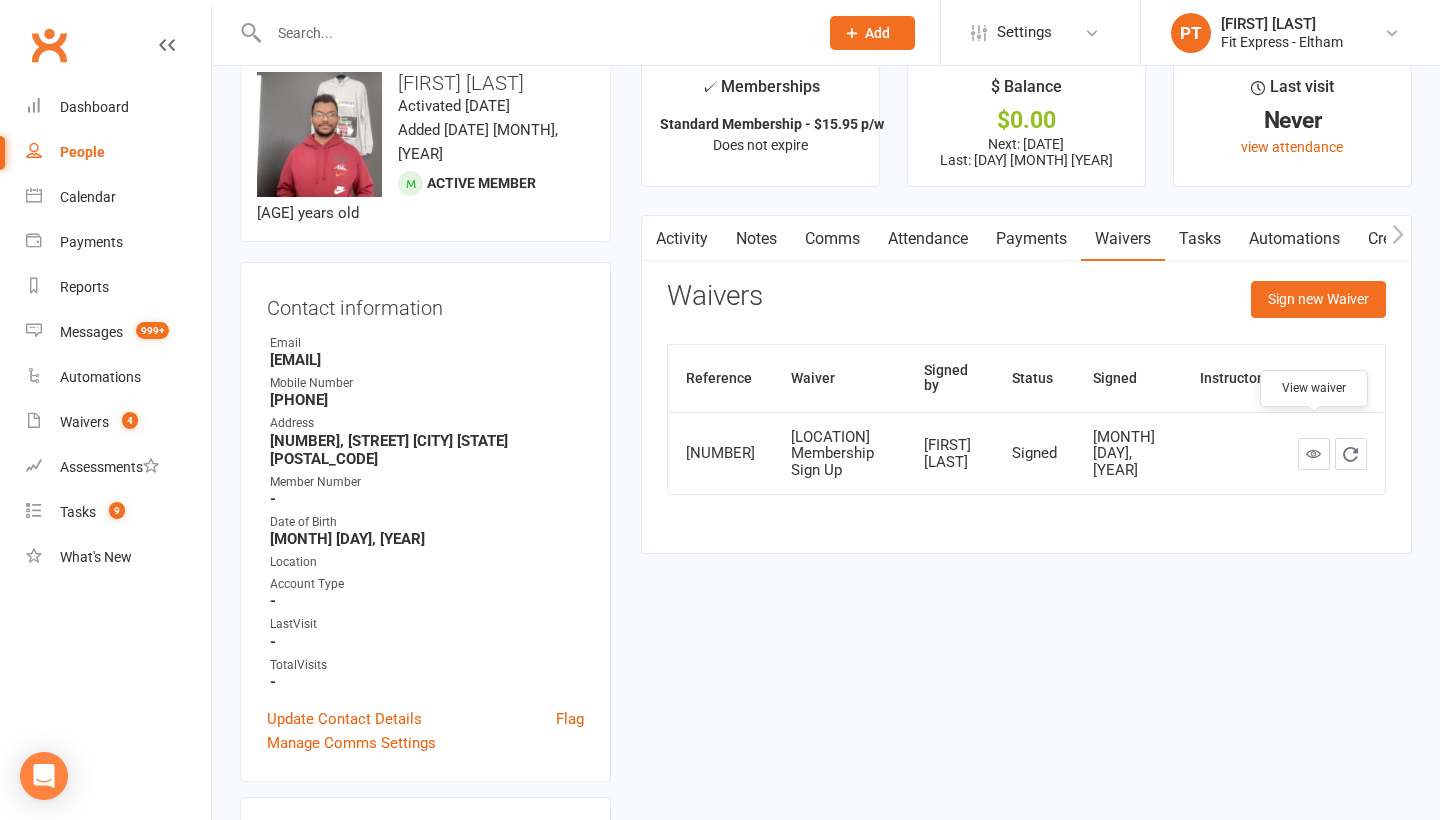 click at bounding box center (1313, 453) 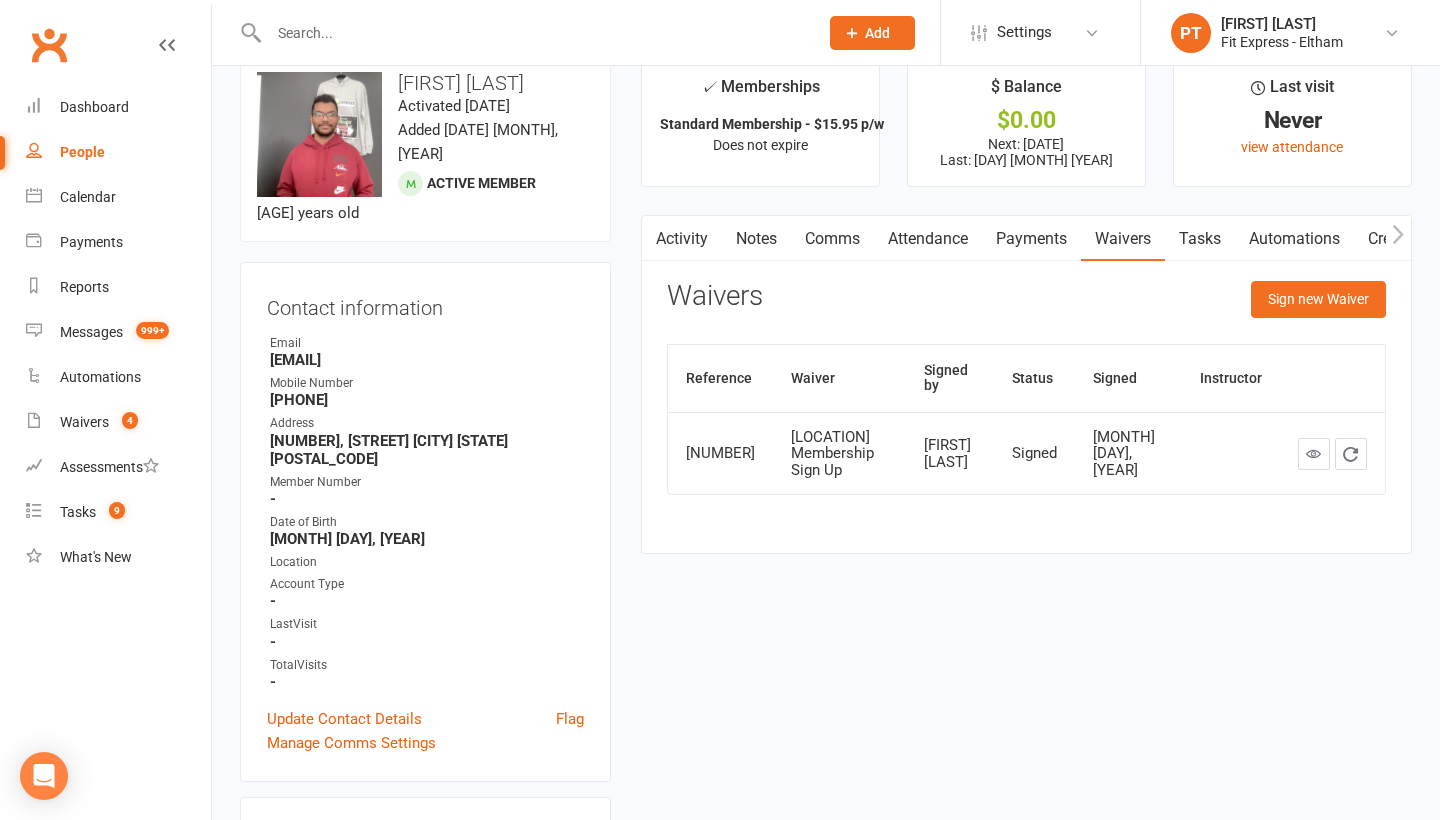 click on "Payments" at bounding box center [1031, 239] 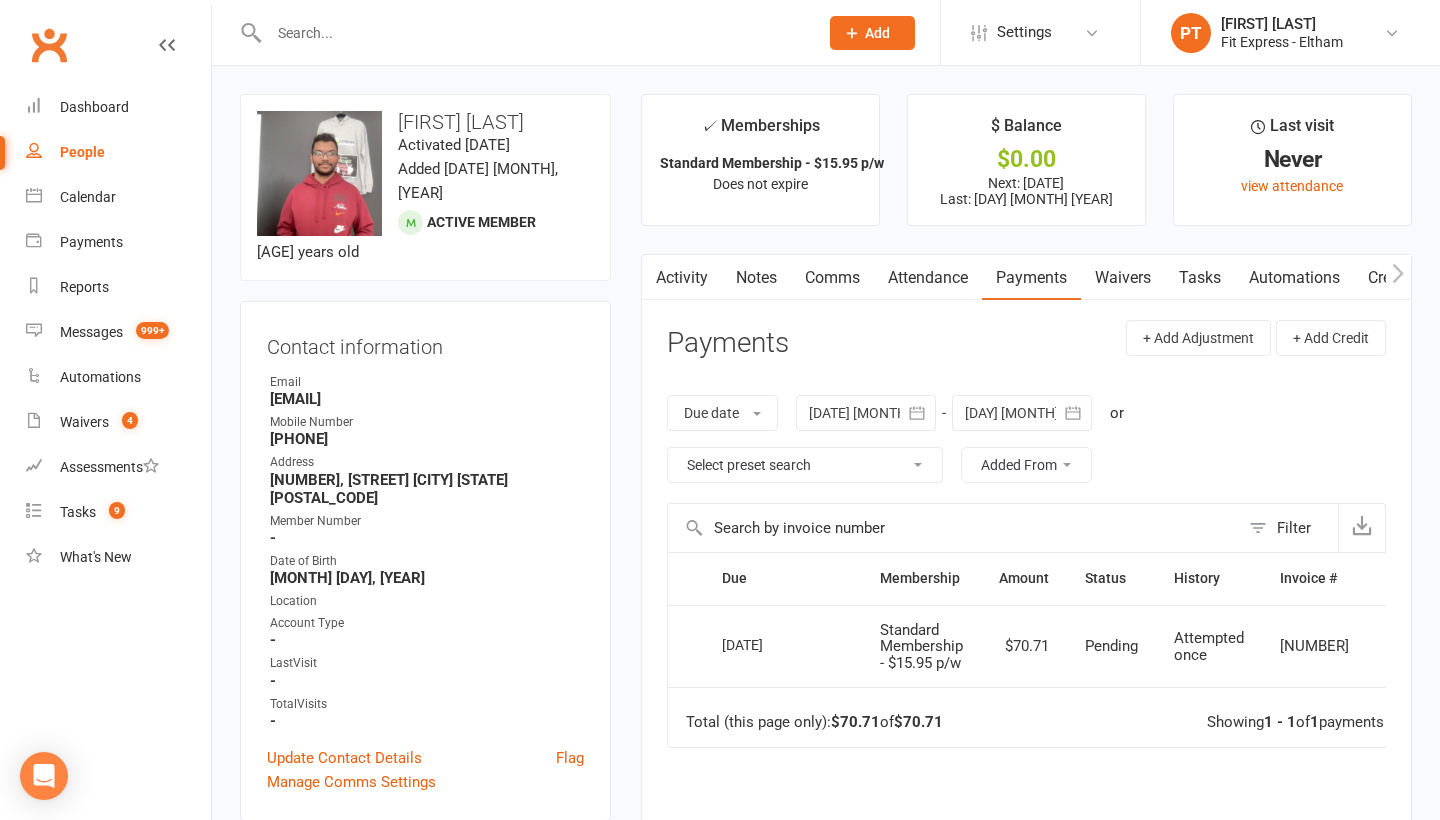 scroll, scrollTop: 0, scrollLeft: 0, axis: both 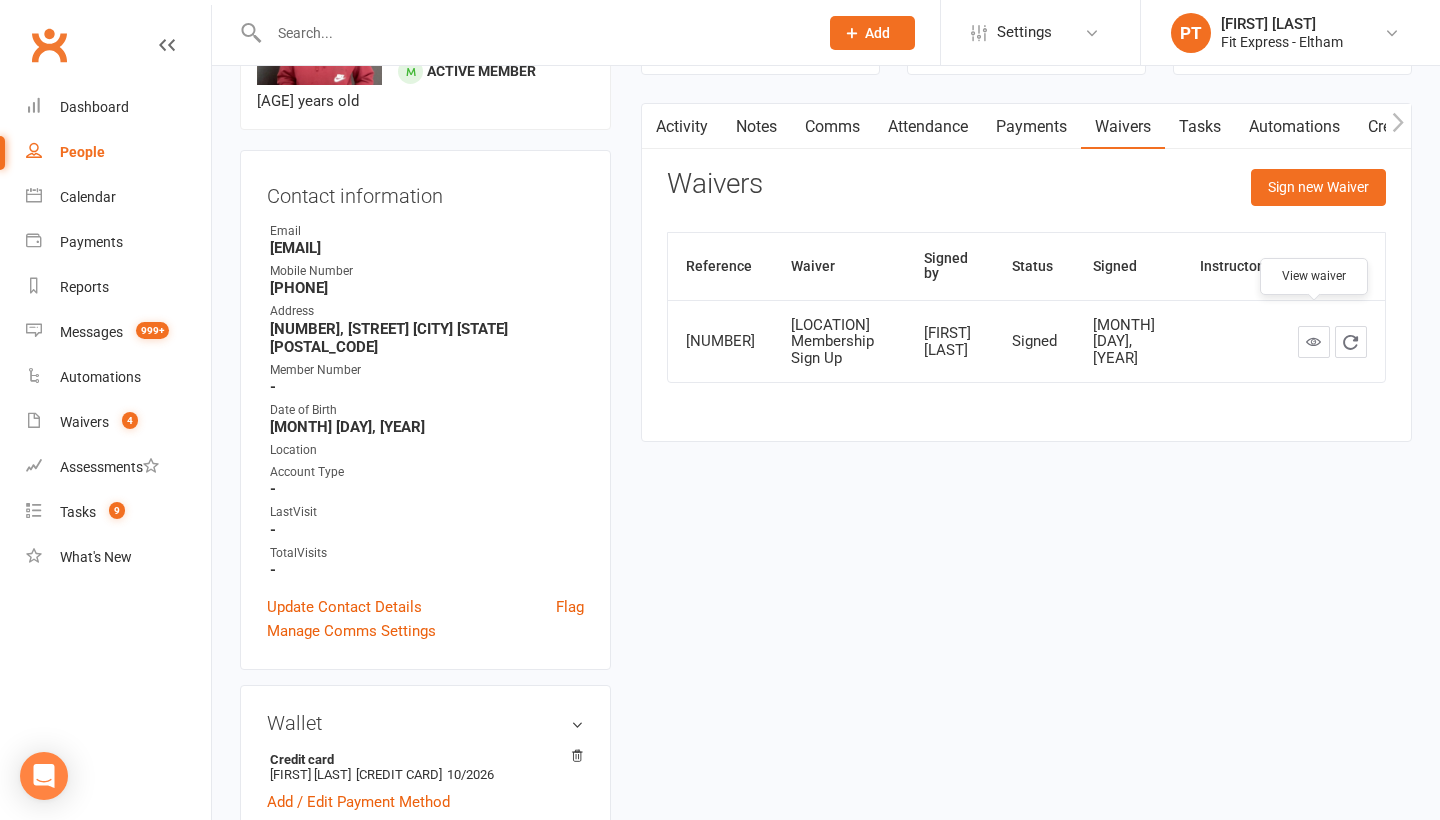 click 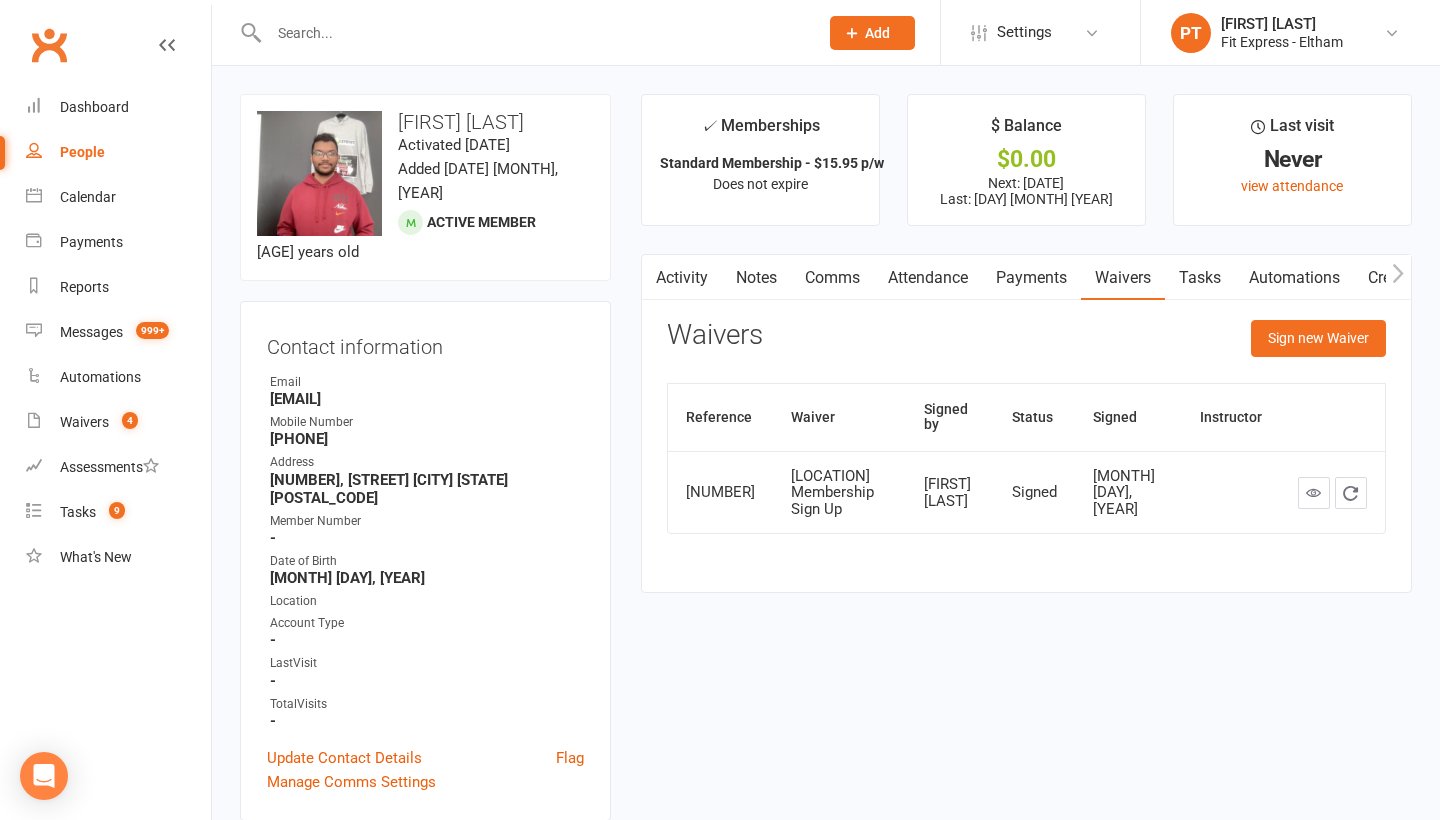 scroll, scrollTop: 0, scrollLeft: 0, axis: both 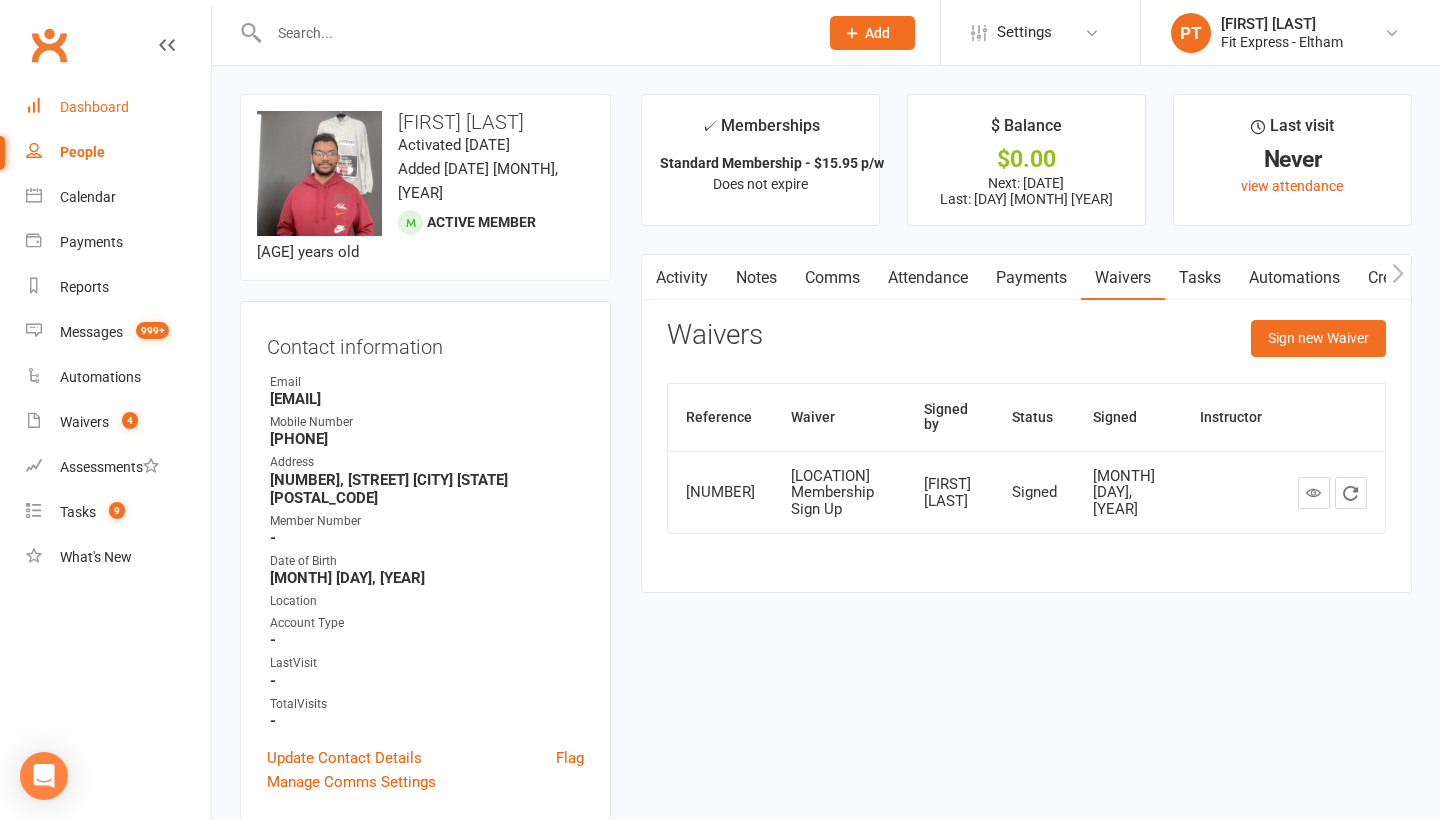 click on "Dashboard" at bounding box center [118, 107] 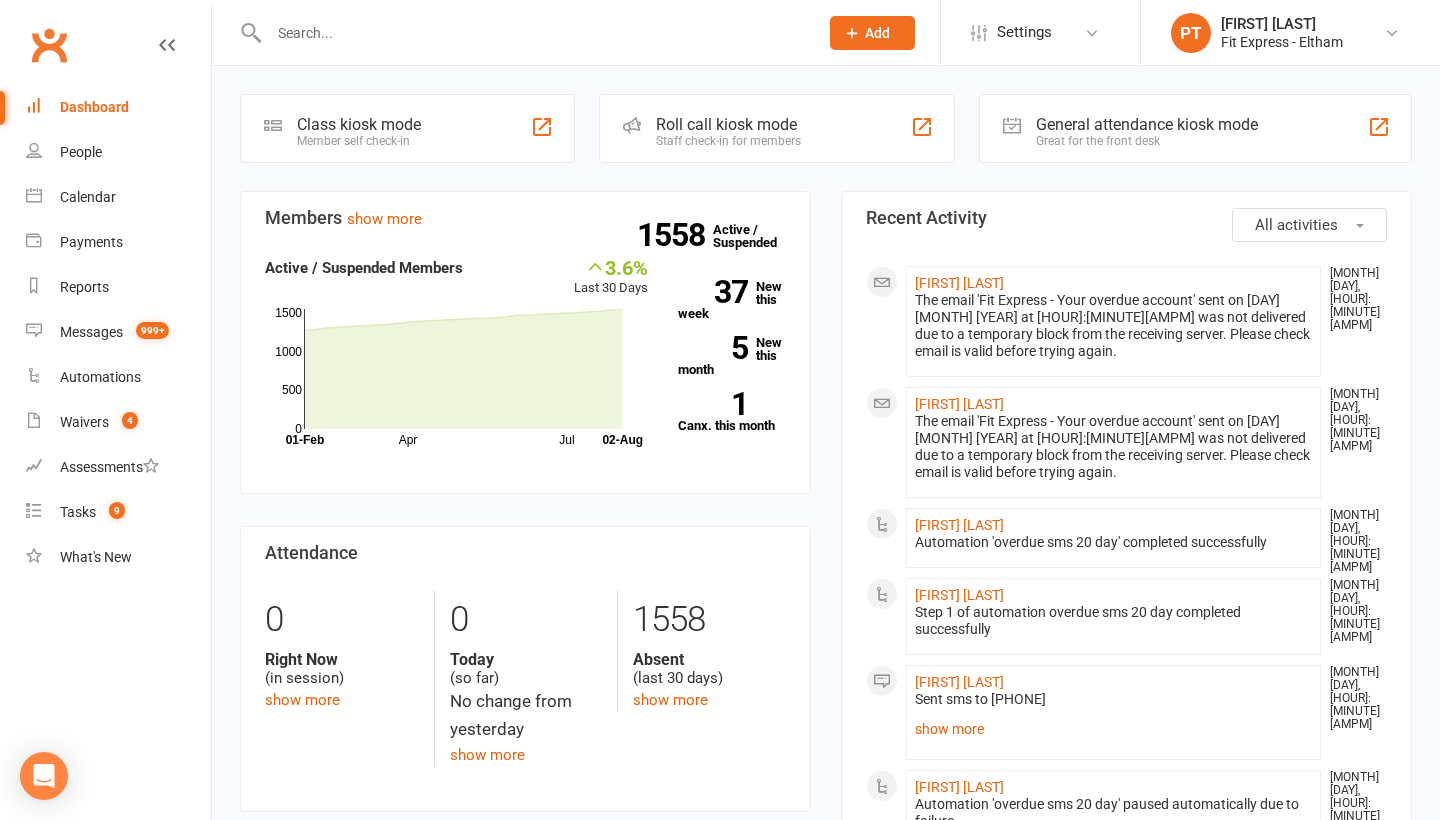 click at bounding box center (533, 33) 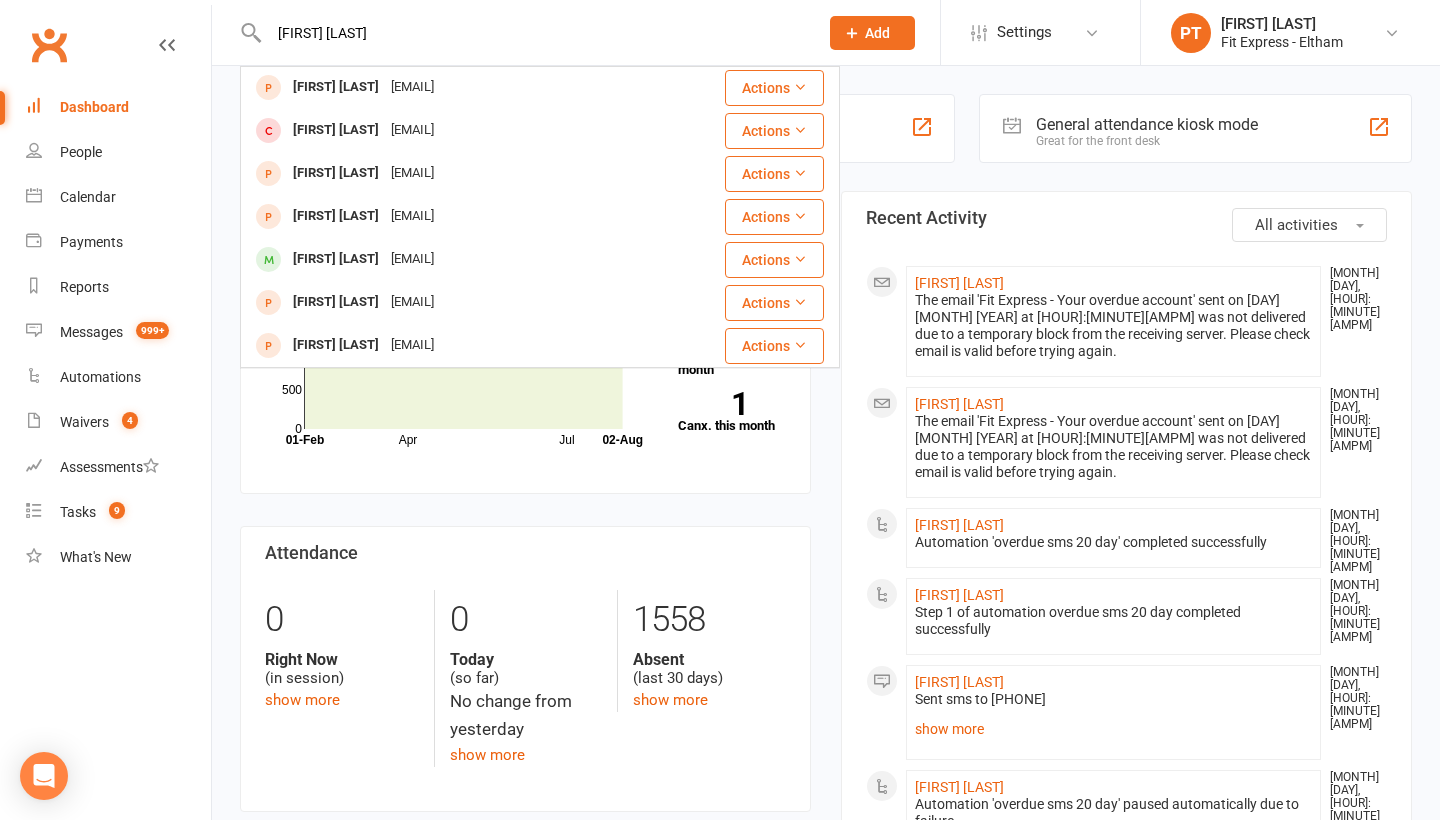 scroll, scrollTop: 560, scrollLeft: 0, axis: vertical 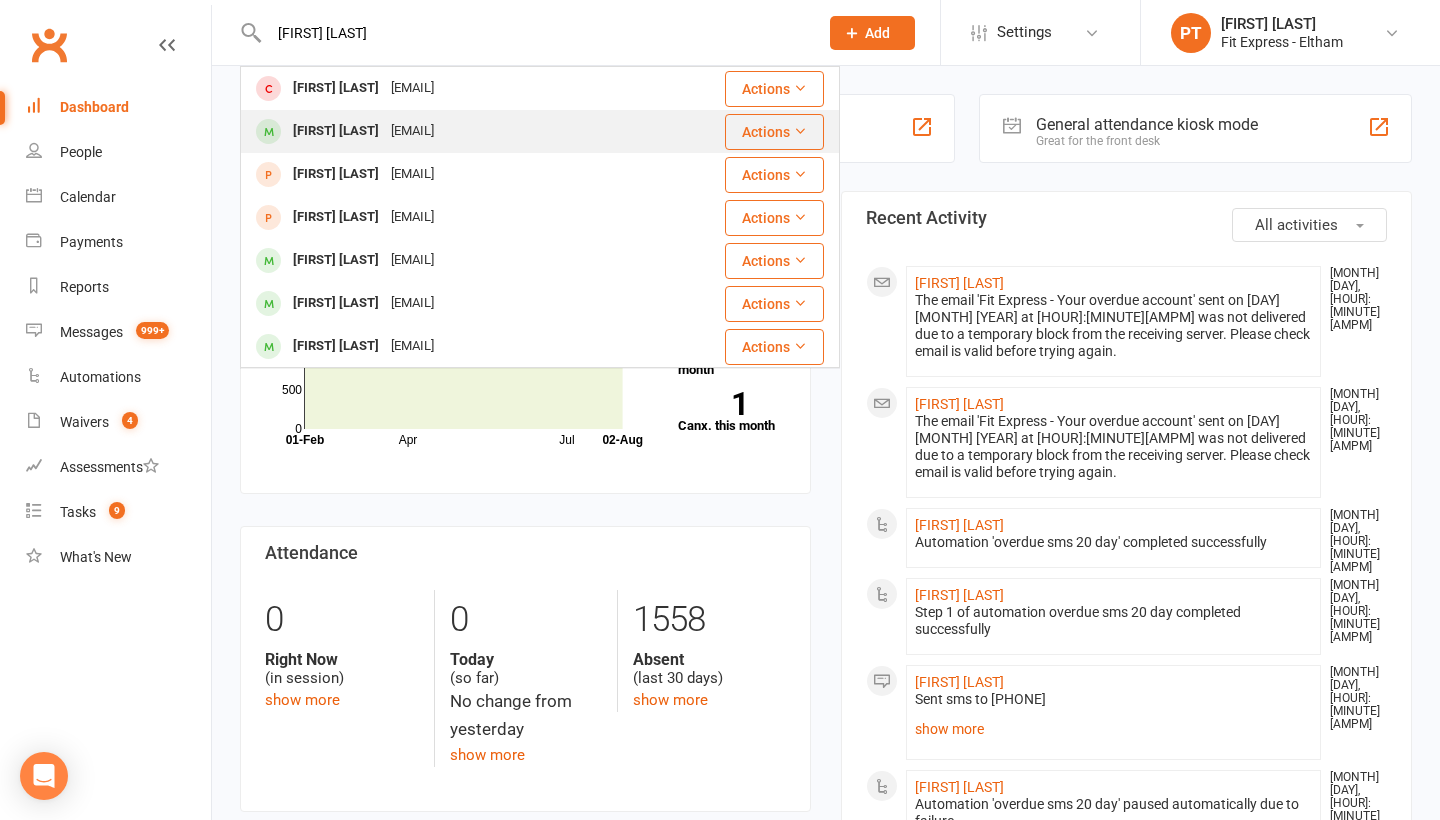 type on "[FIRST] [LAST]" 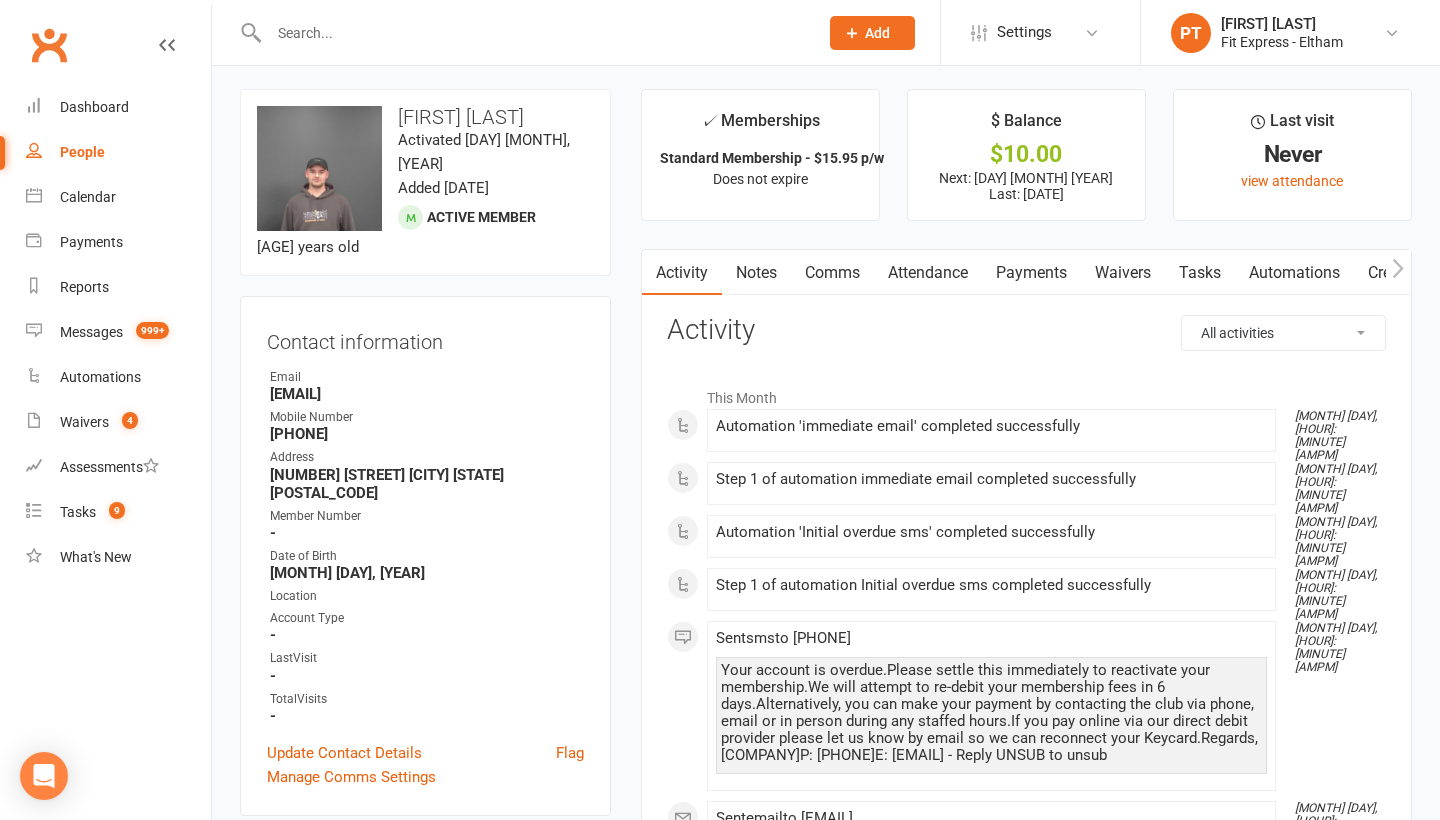 scroll, scrollTop: 9, scrollLeft: 0, axis: vertical 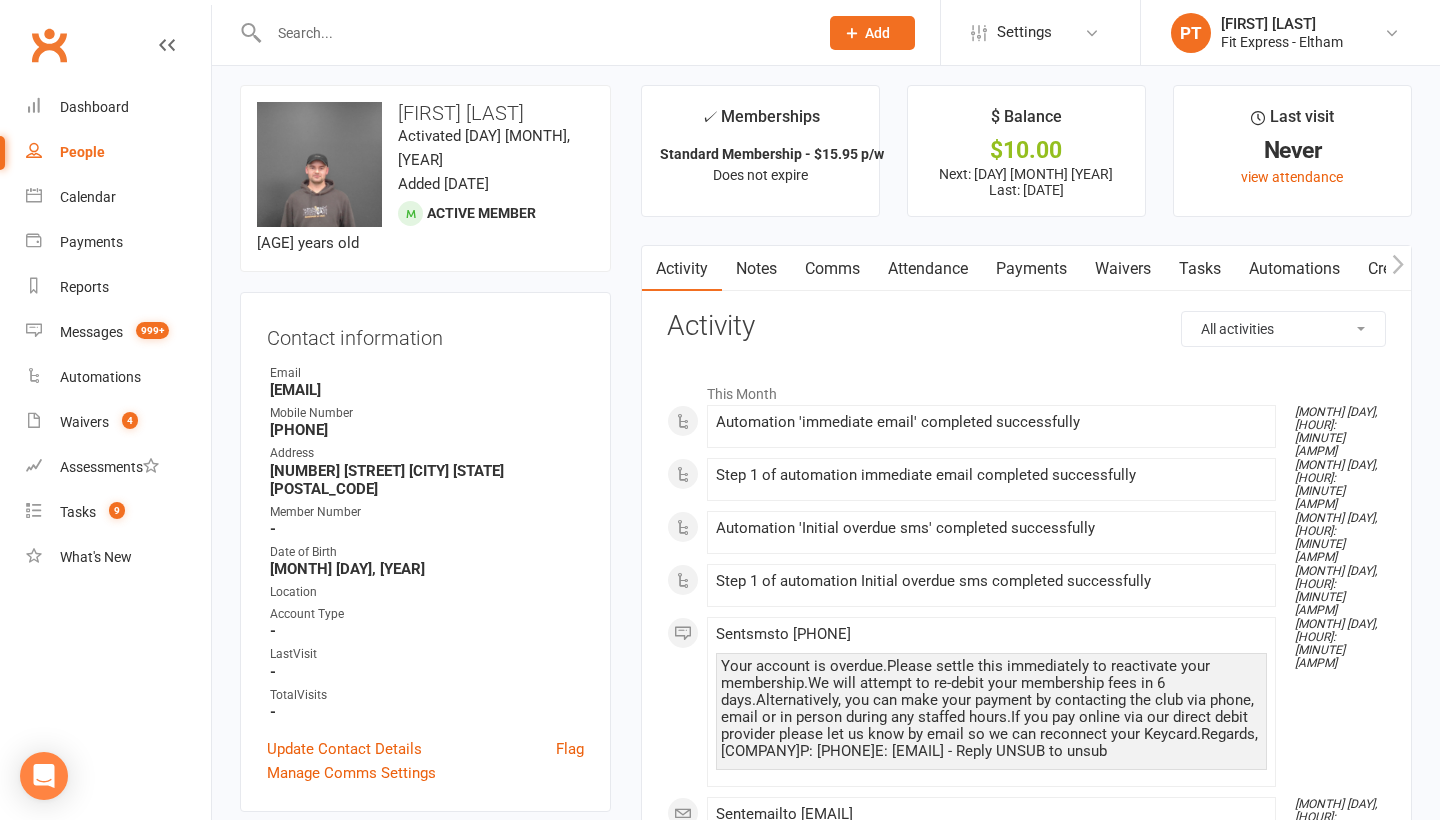 click on "Payments" at bounding box center [1031, 269] 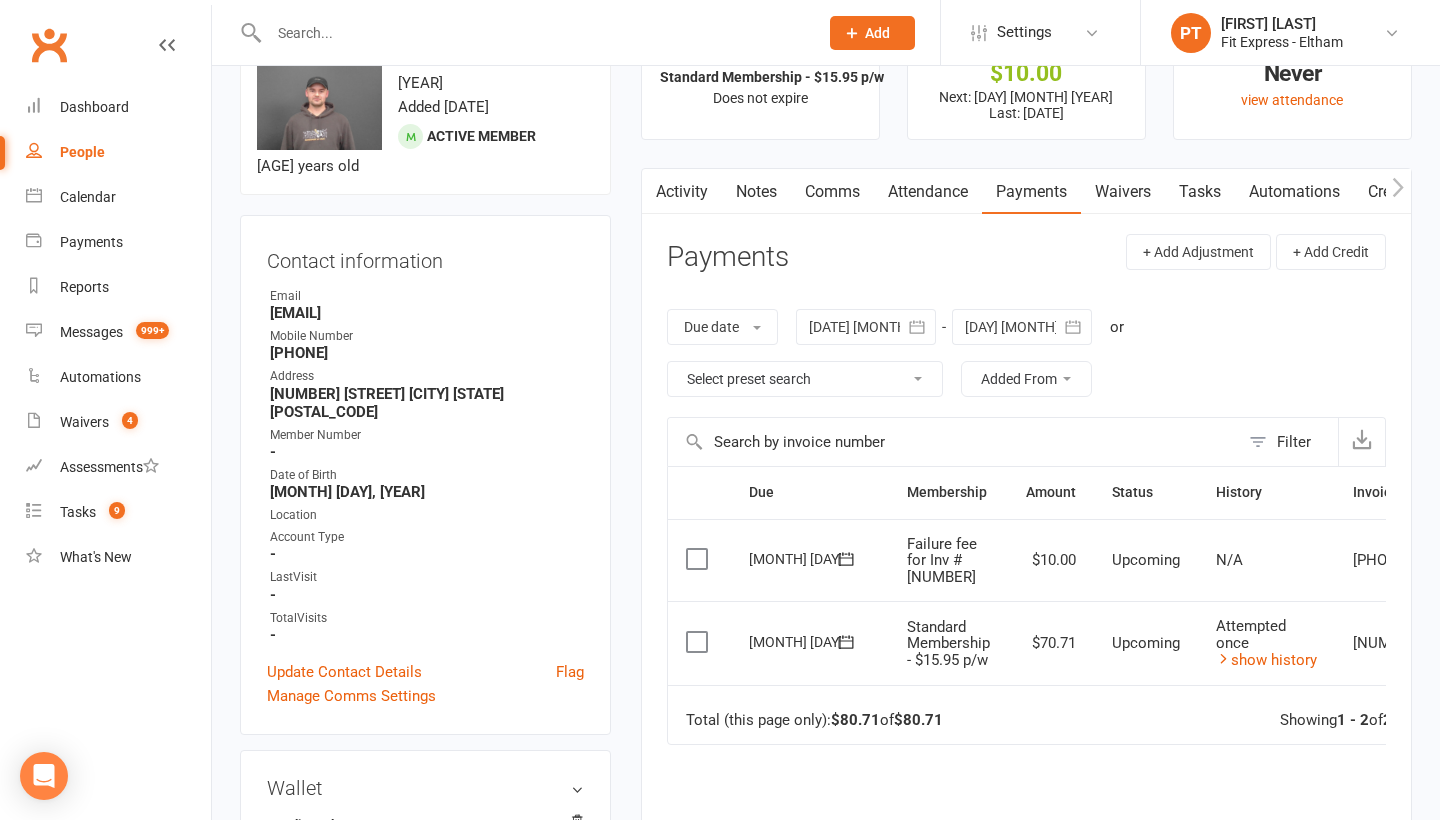 scroll, scrollTop: 88, scrollLeft: 0, axis: vertical 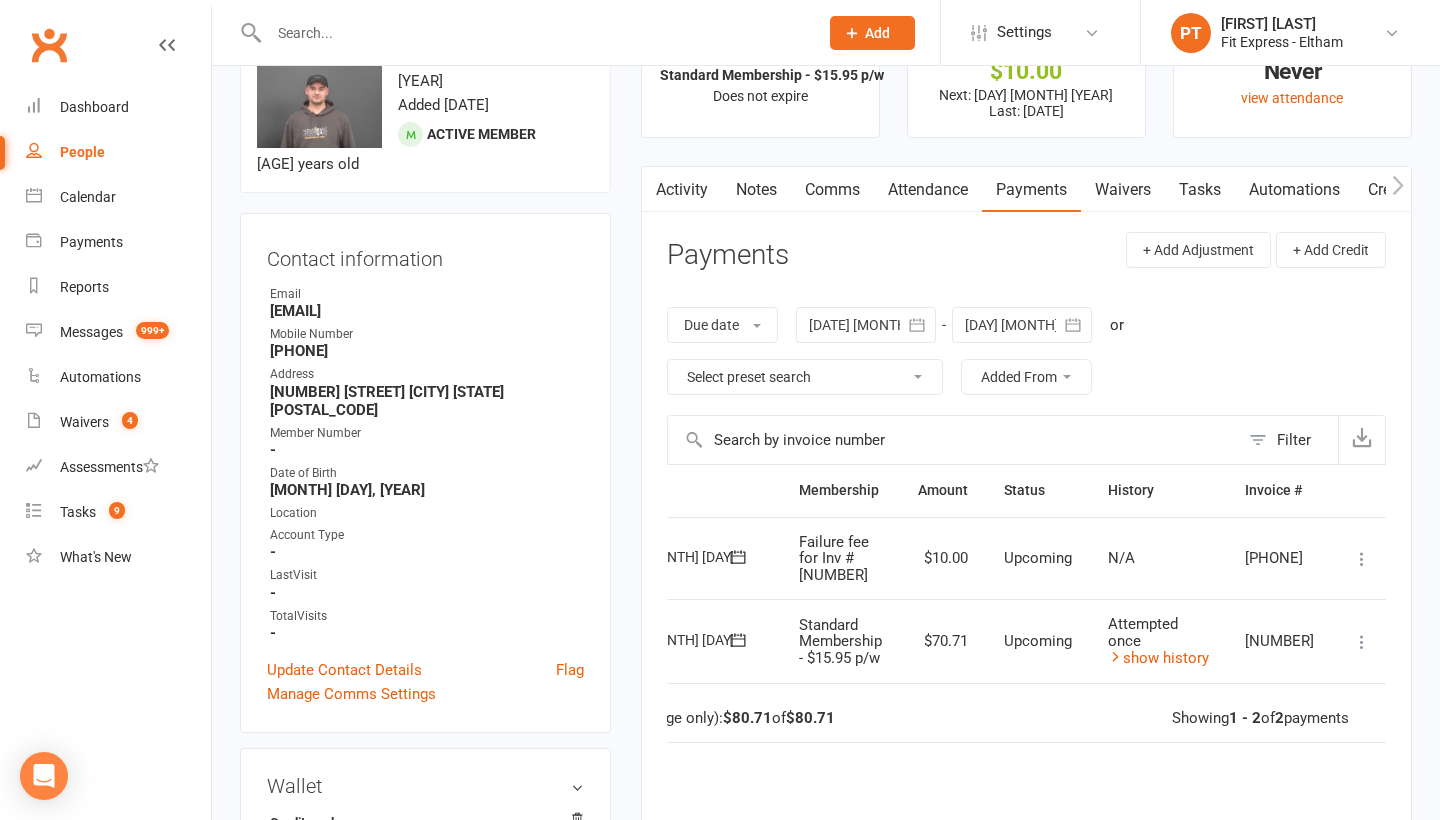 click at bounding box center [1362, 642] 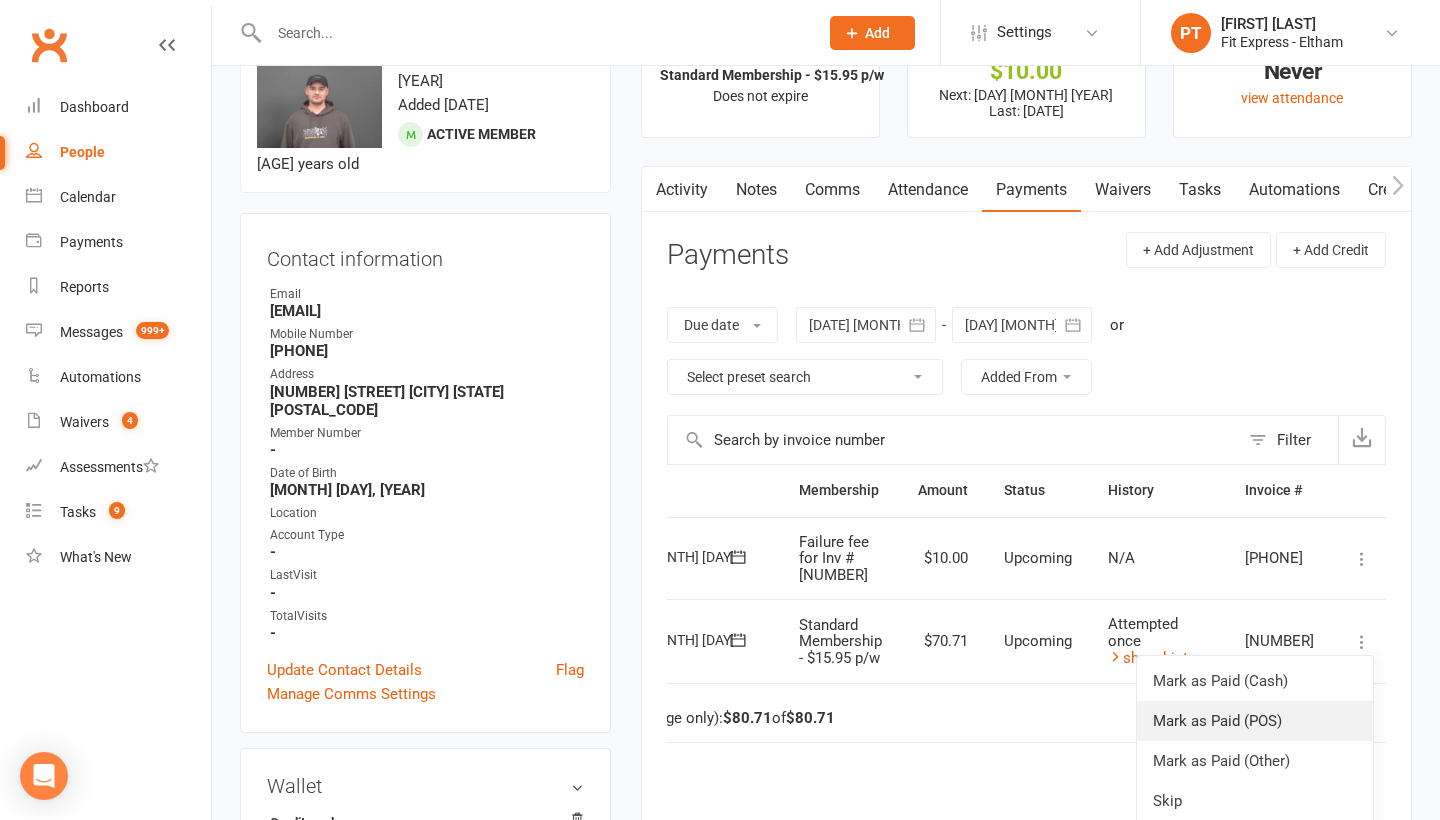 click on "Mark as Paid (POS)" at bounding box center [1255, 721] 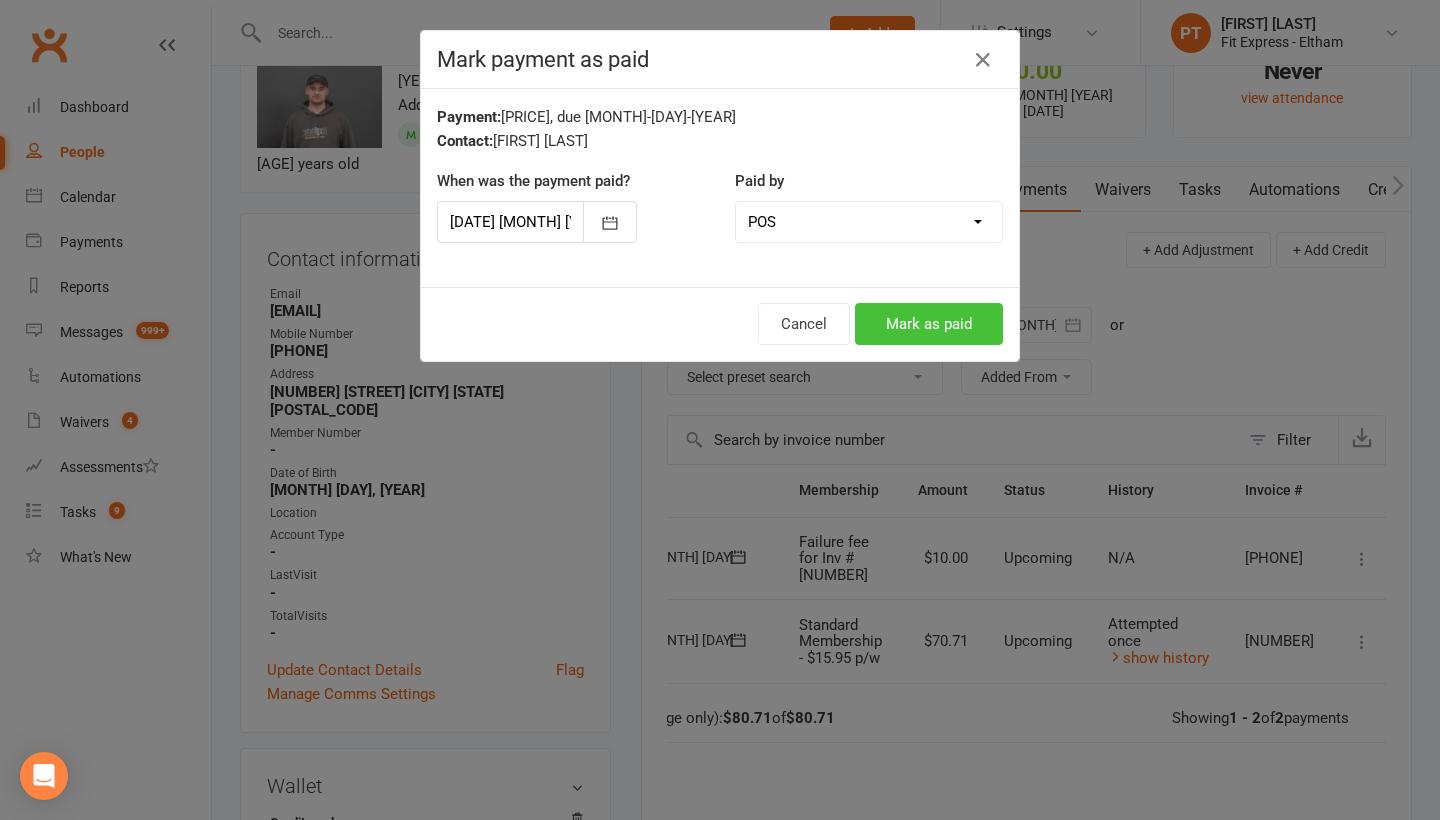 click on "Mark as paid" at bounding box center [929, 324] 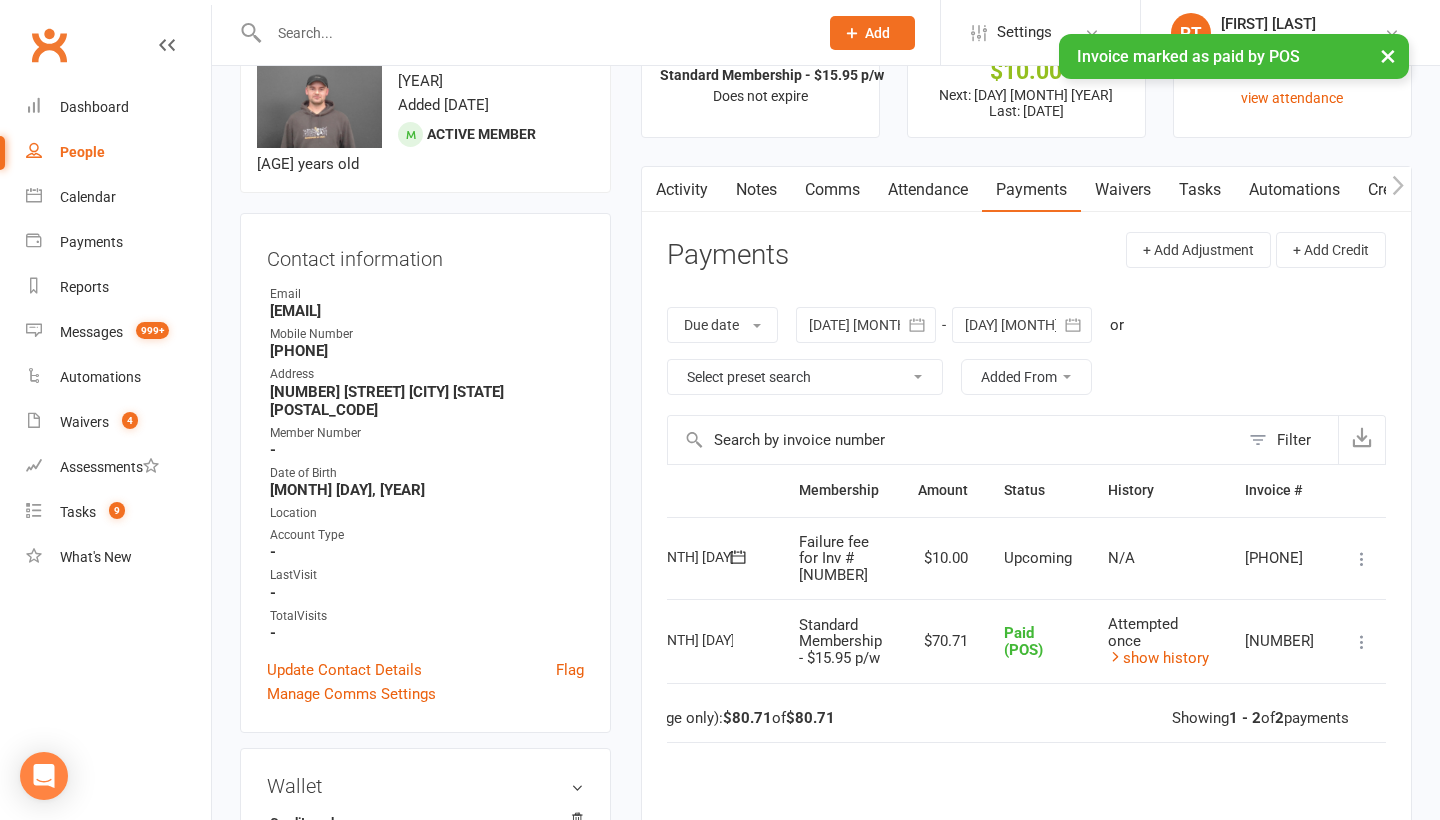 click at bounding box center [1362, 559] 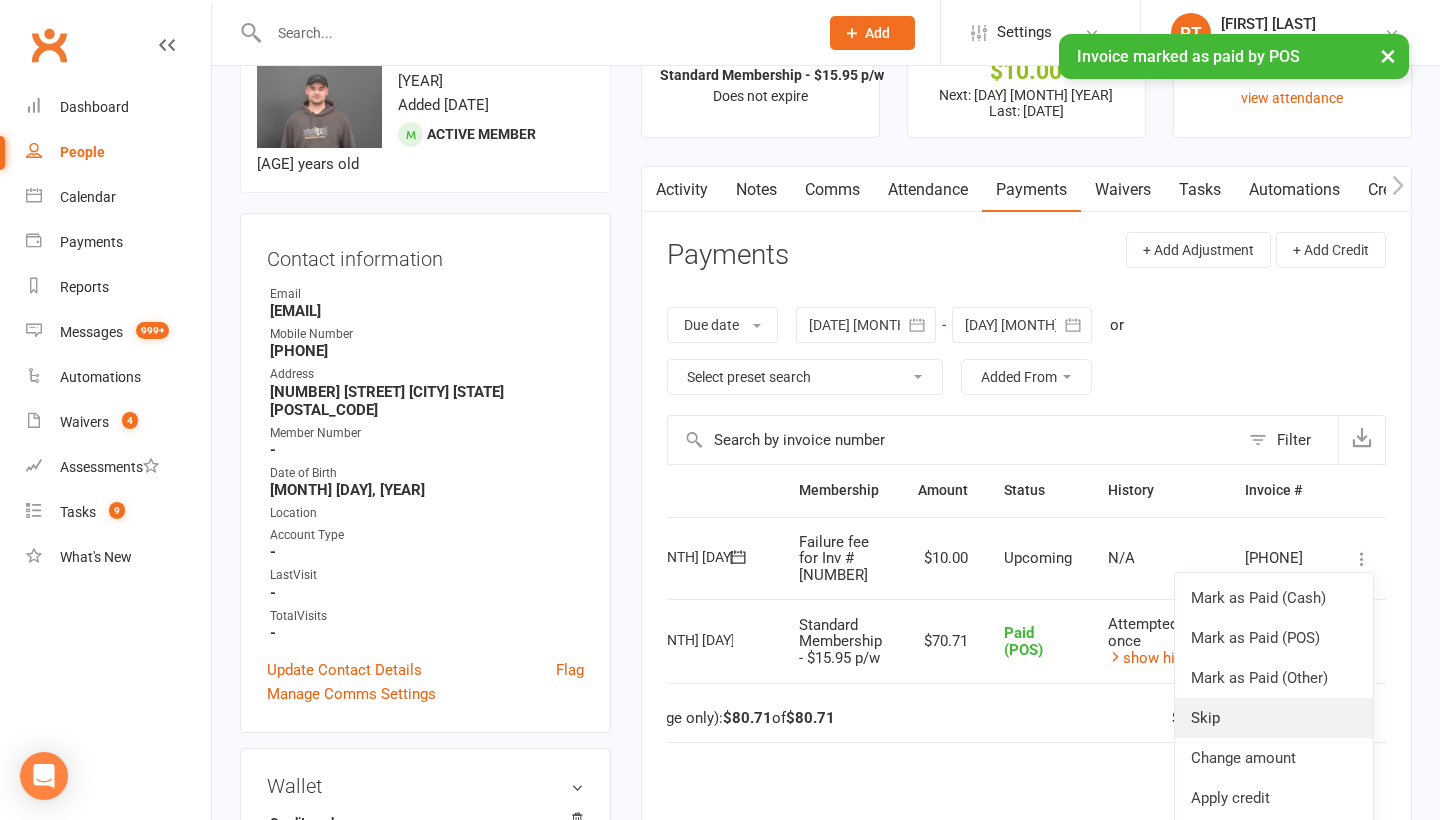 click on "Skip" at bounding box center [1274, 718] 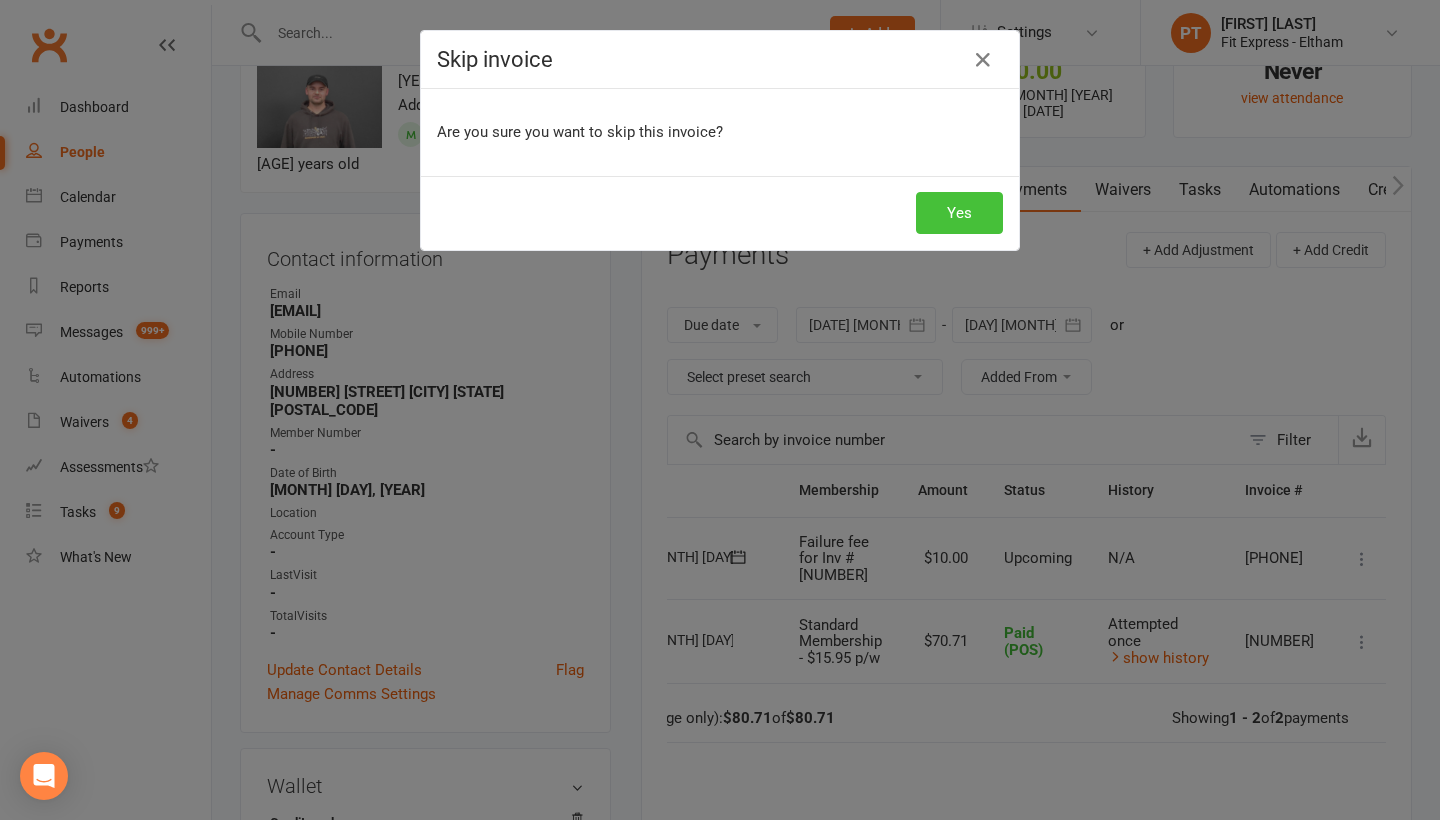 click on "Yes" at bounding box center [959, 213] 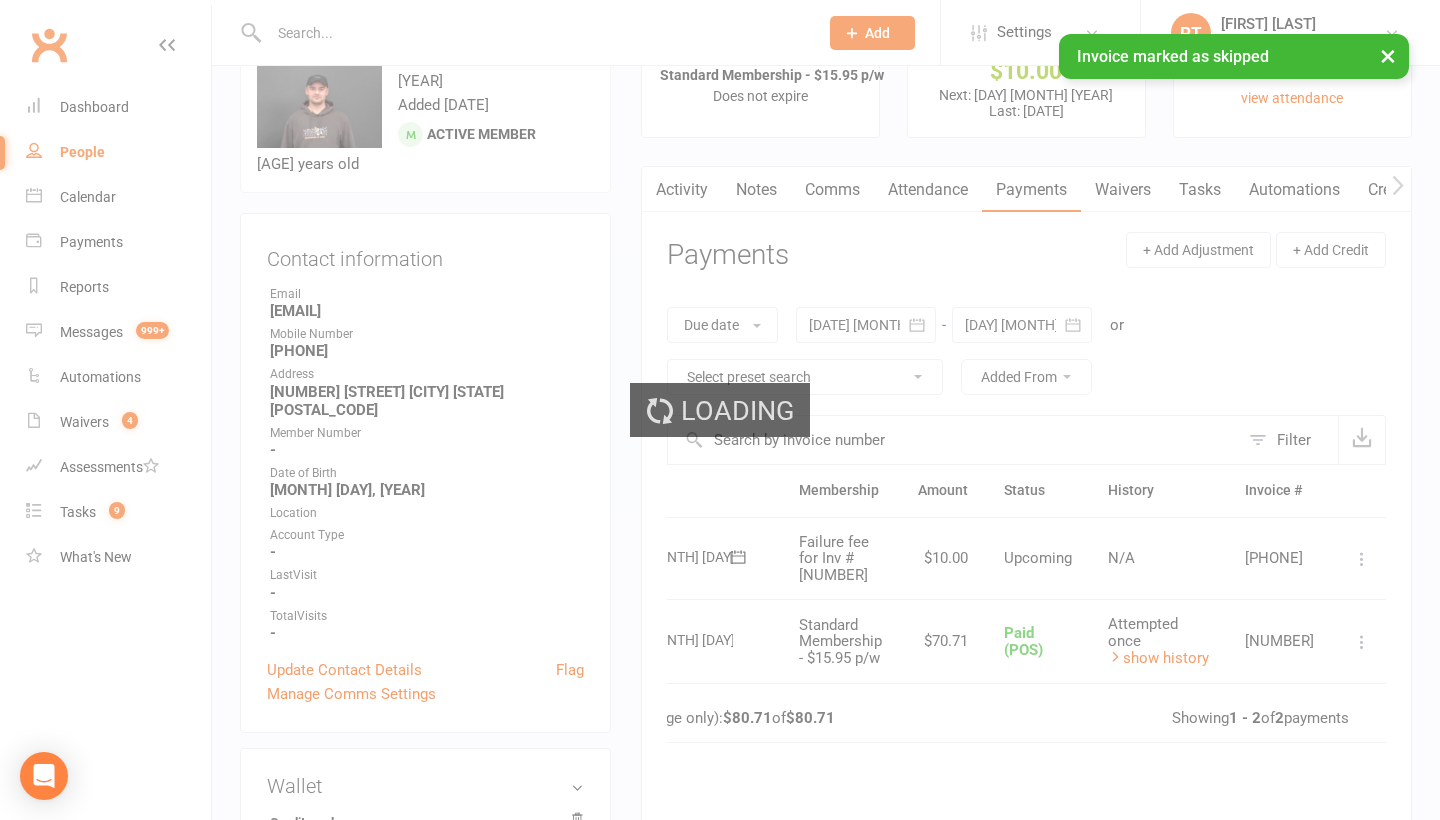 scroll, scrollTop: 0, scrollLeft: 0, axis: both 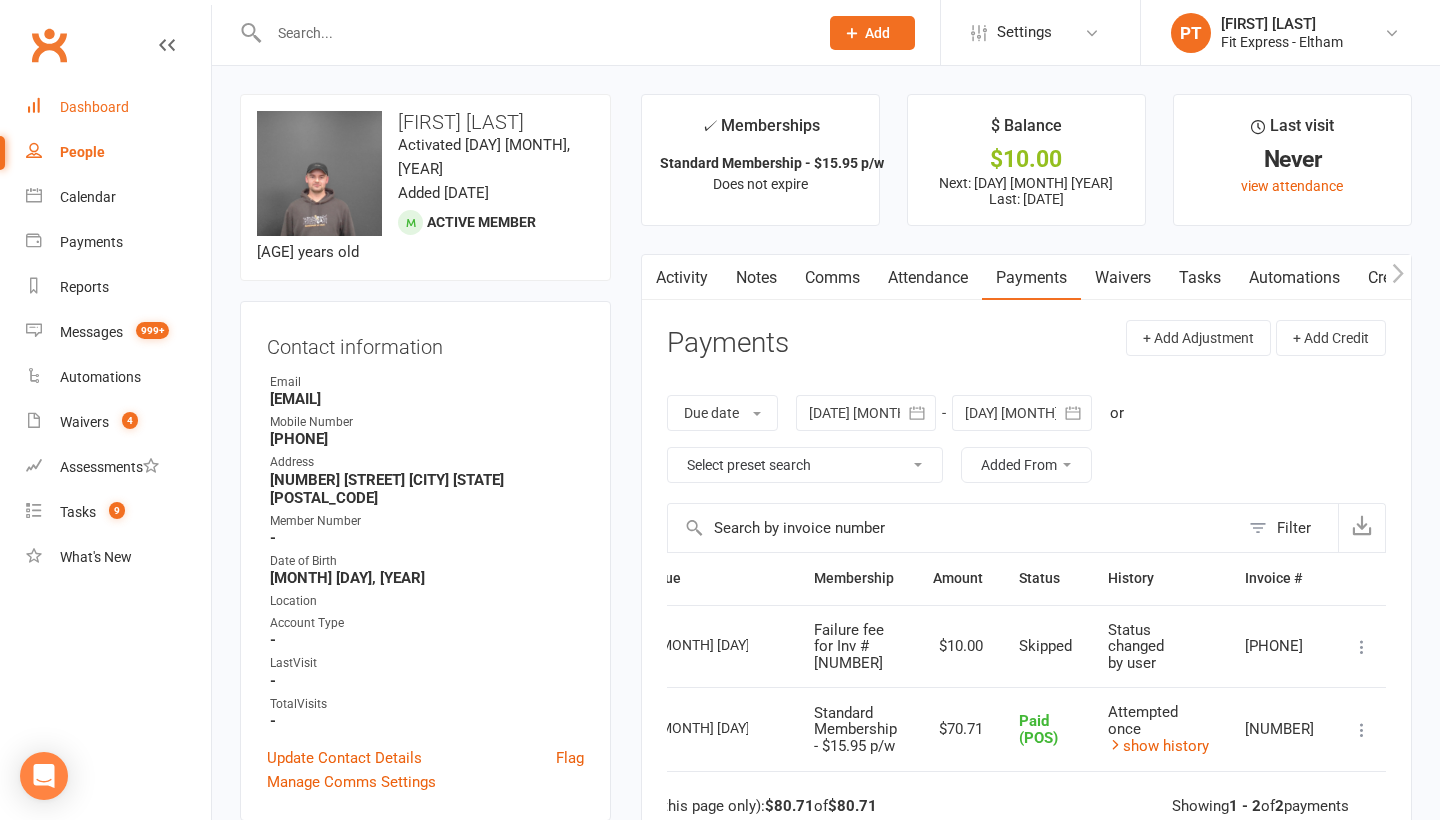 click on "Dashboard" at bounding box center (94, 107) 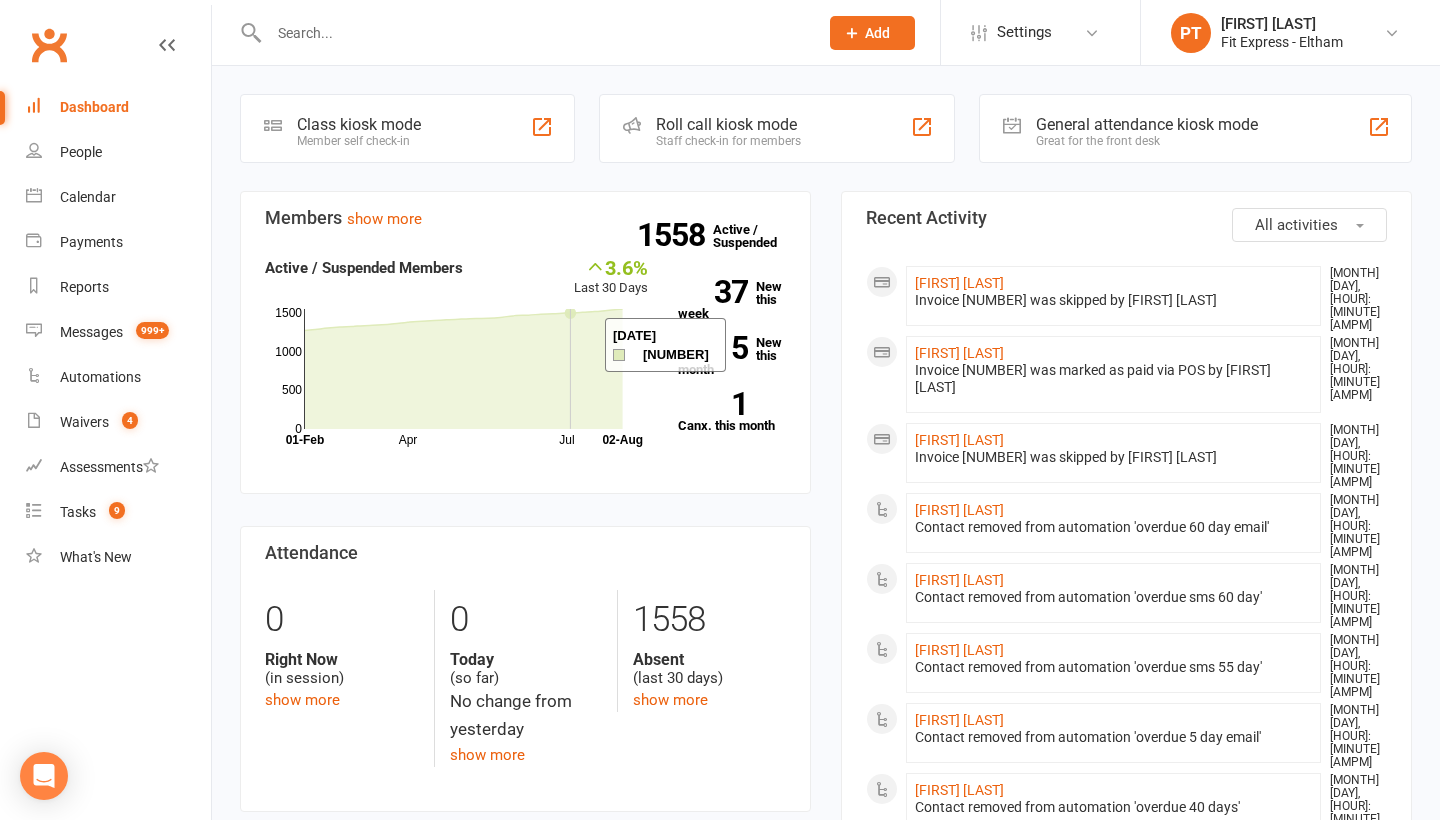 scroll, scrollTop: 0, scrollLeft: 0, axis: both 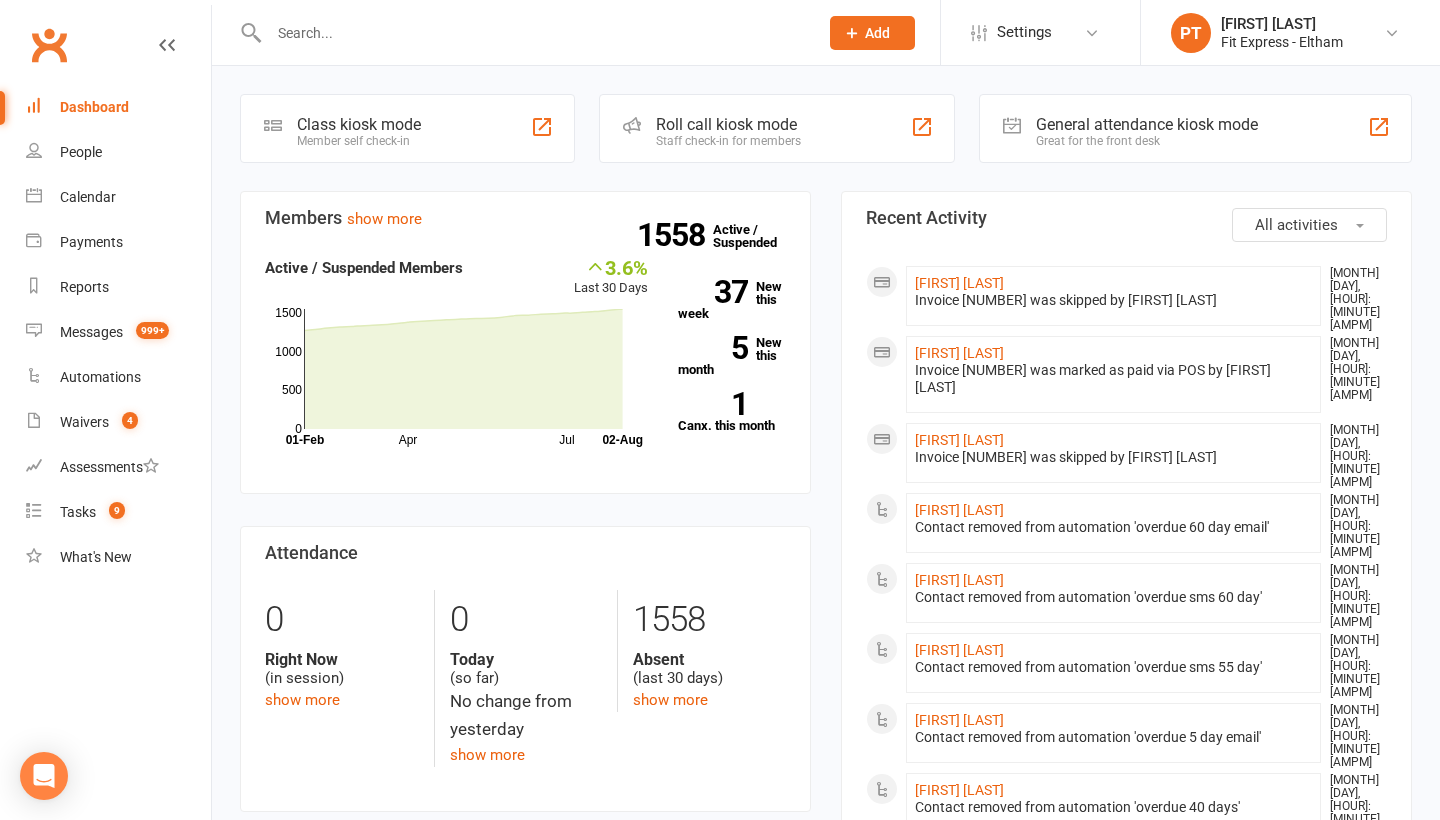 click at bounding box center (533, 33) 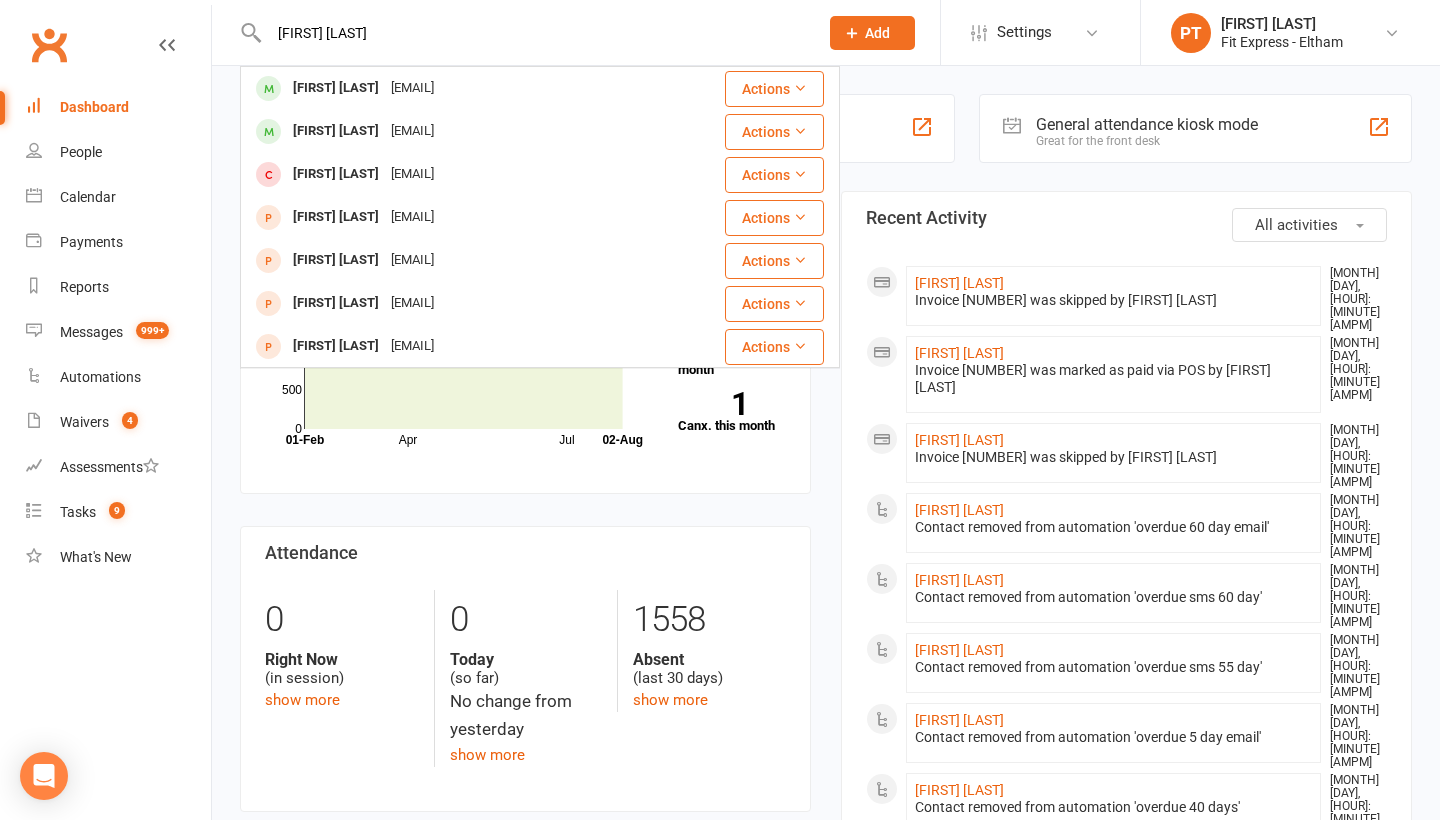 type on "[FIRST] [LAST]" 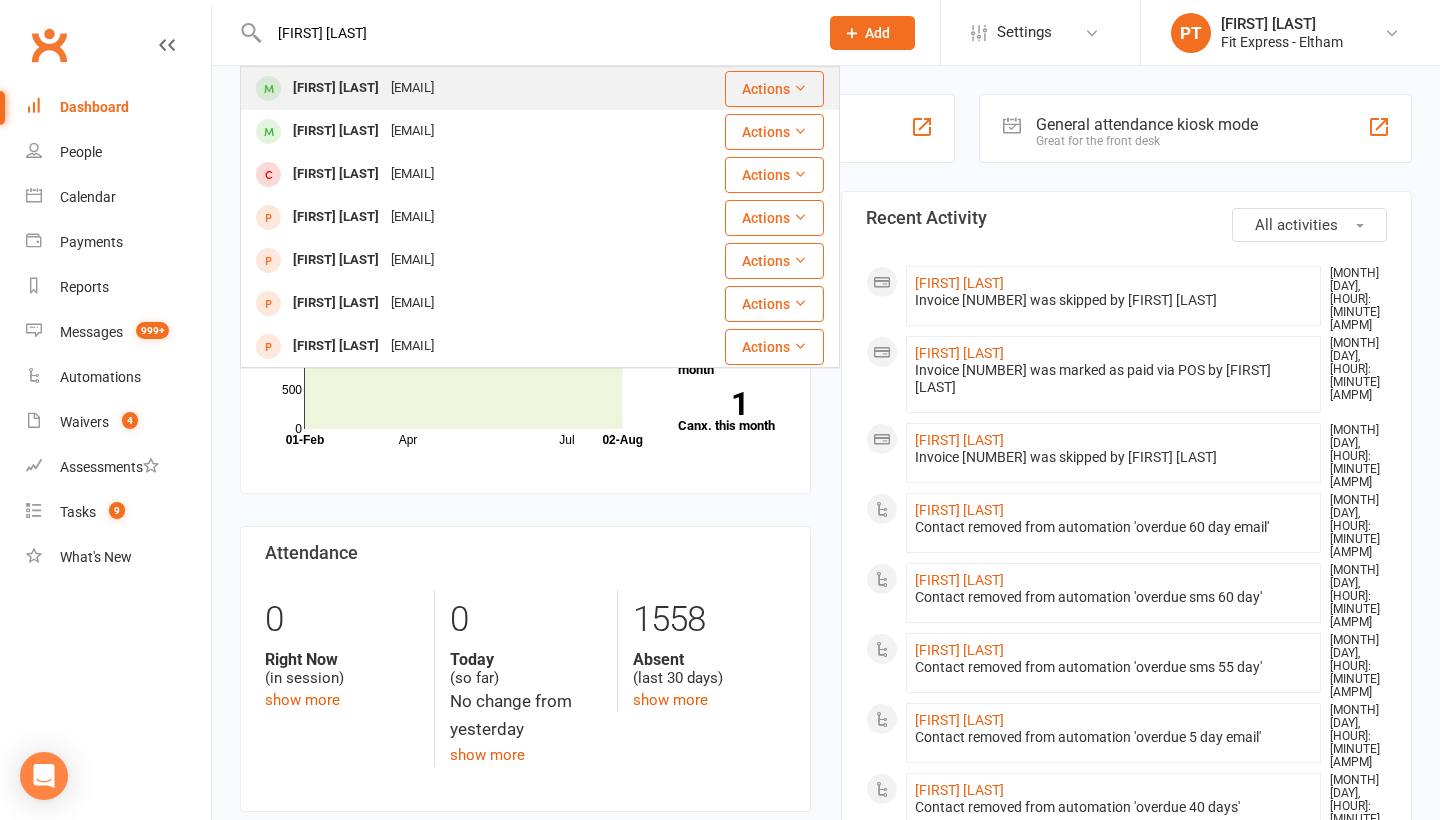 drag, startPoint x: 339, startPoint y: 65, endPoint x: 358, endPoint y: 87, distance: 29.068884 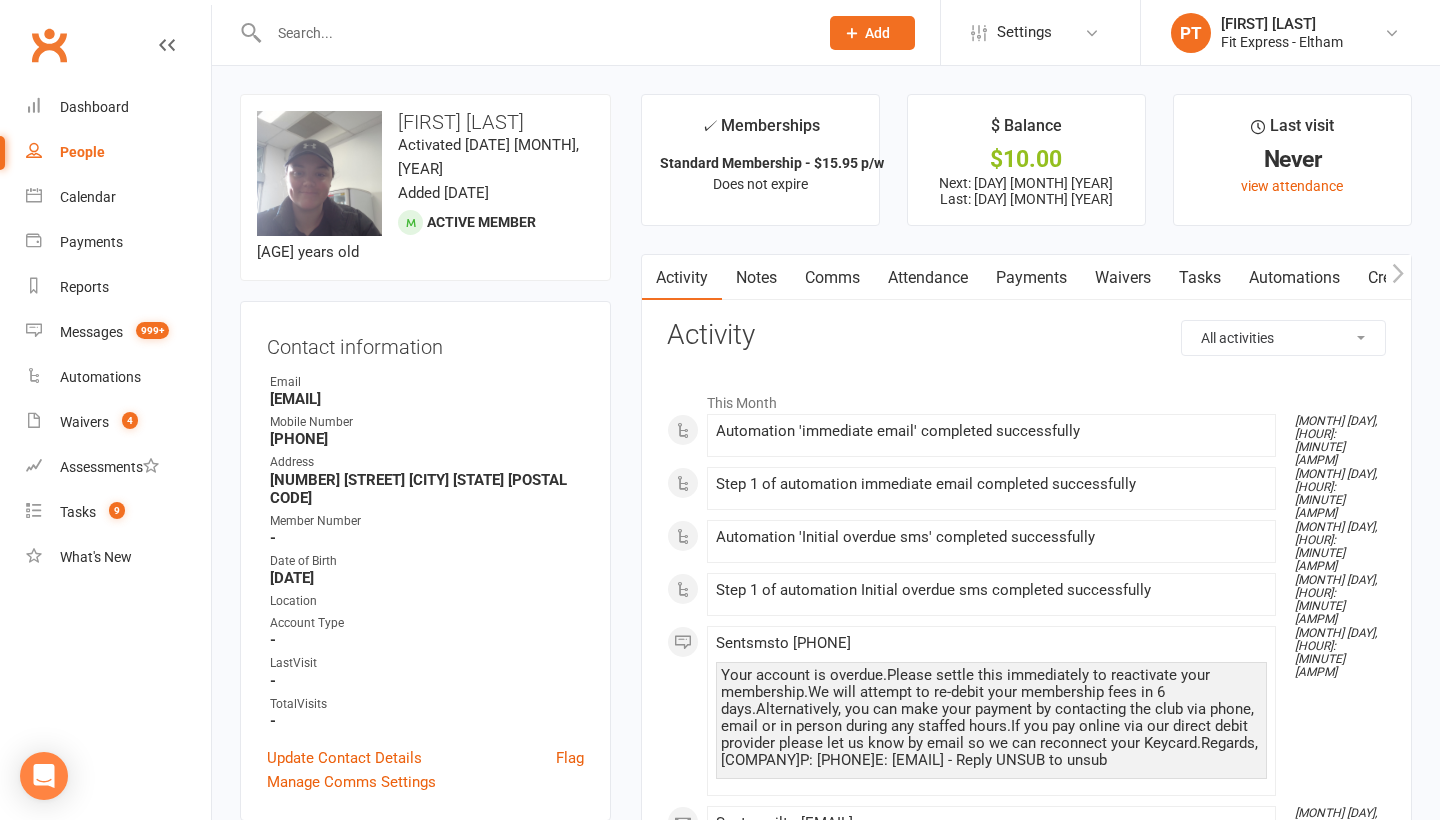 scroll, scrollTop: 0, scrollLeft: 0, axis: both 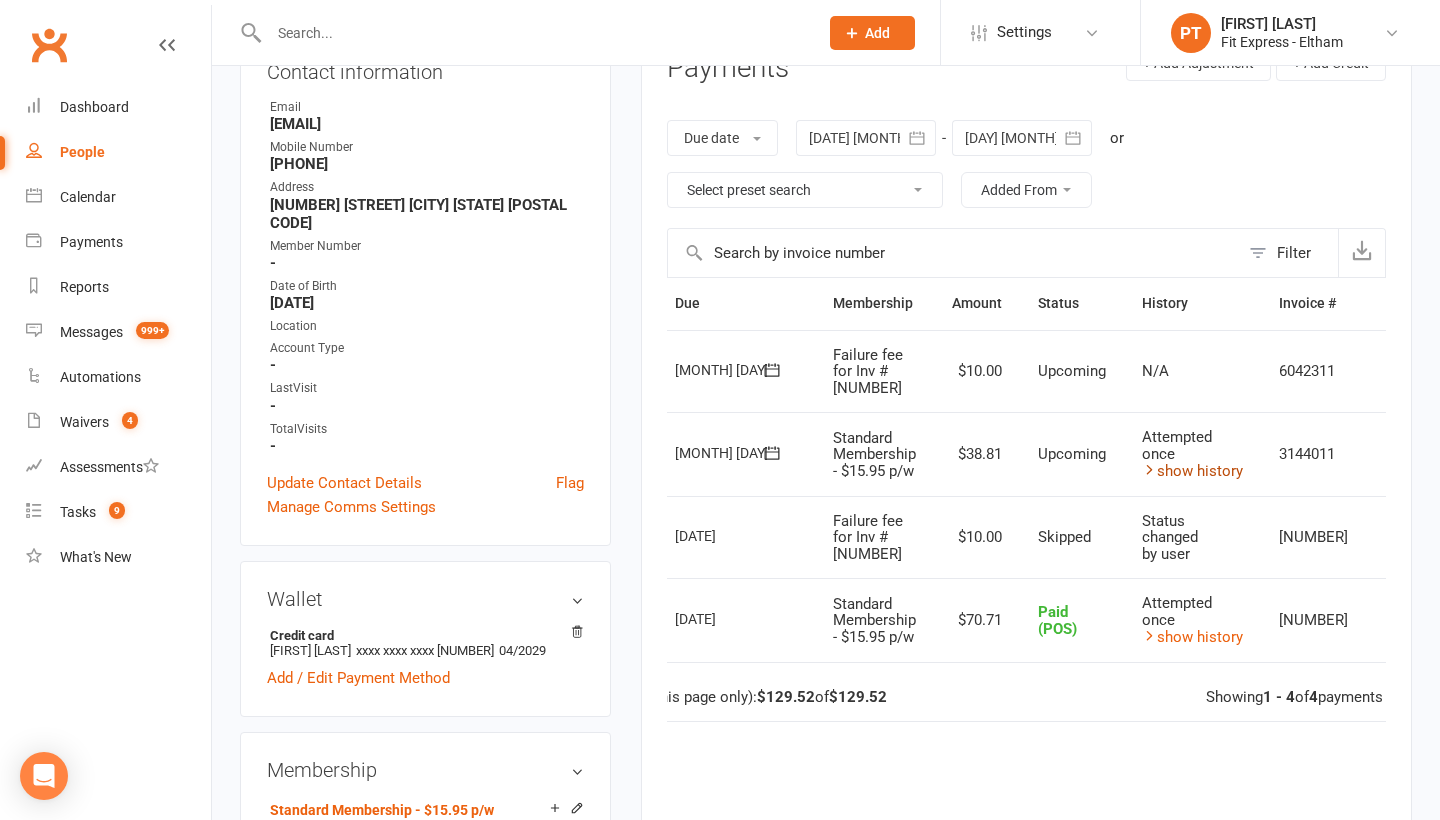 click on "show history" at bounding box center (1192, 471) 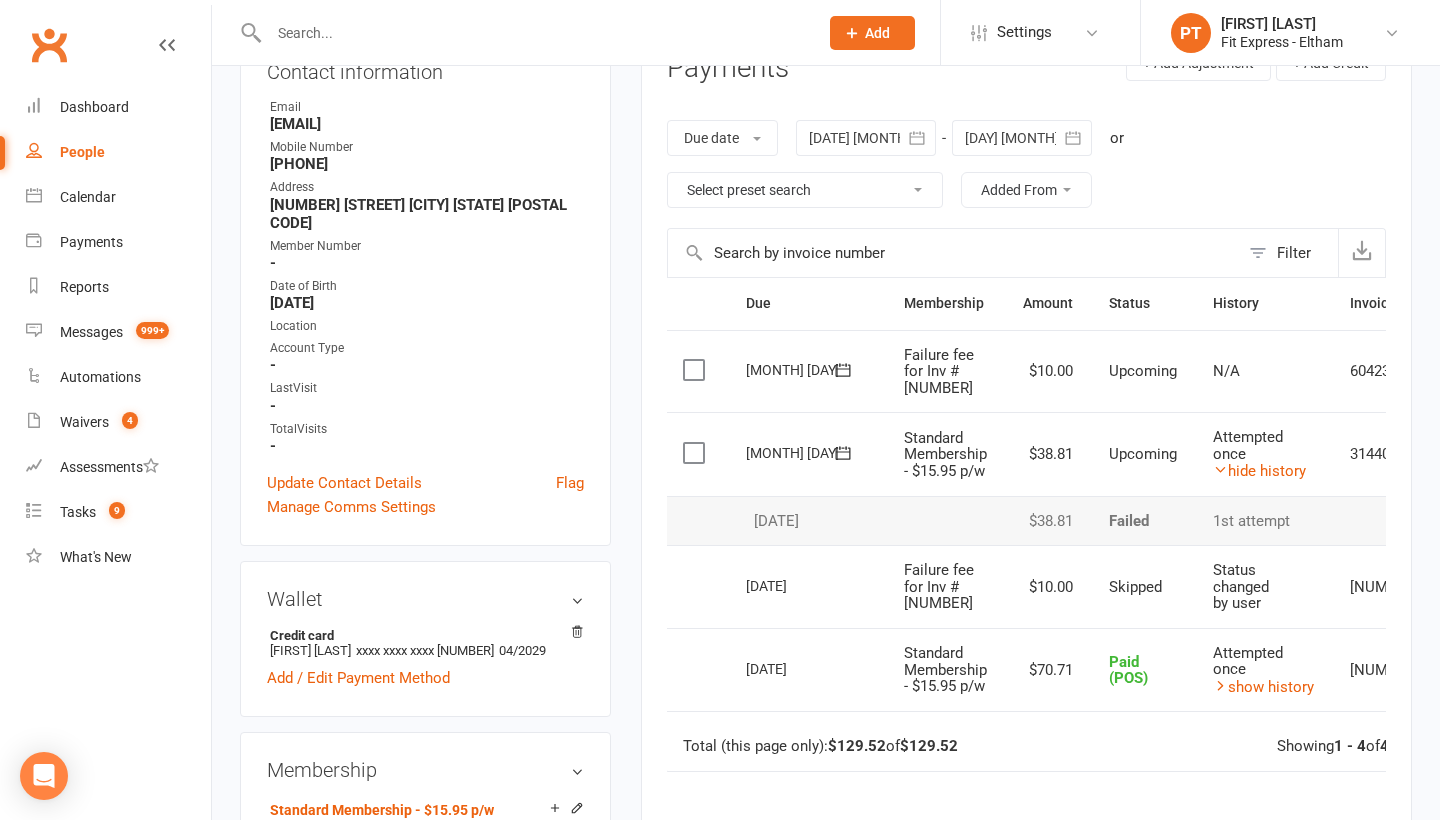 scroll, scrollTop: 0, scrollLeft: 1, axis: horizontal 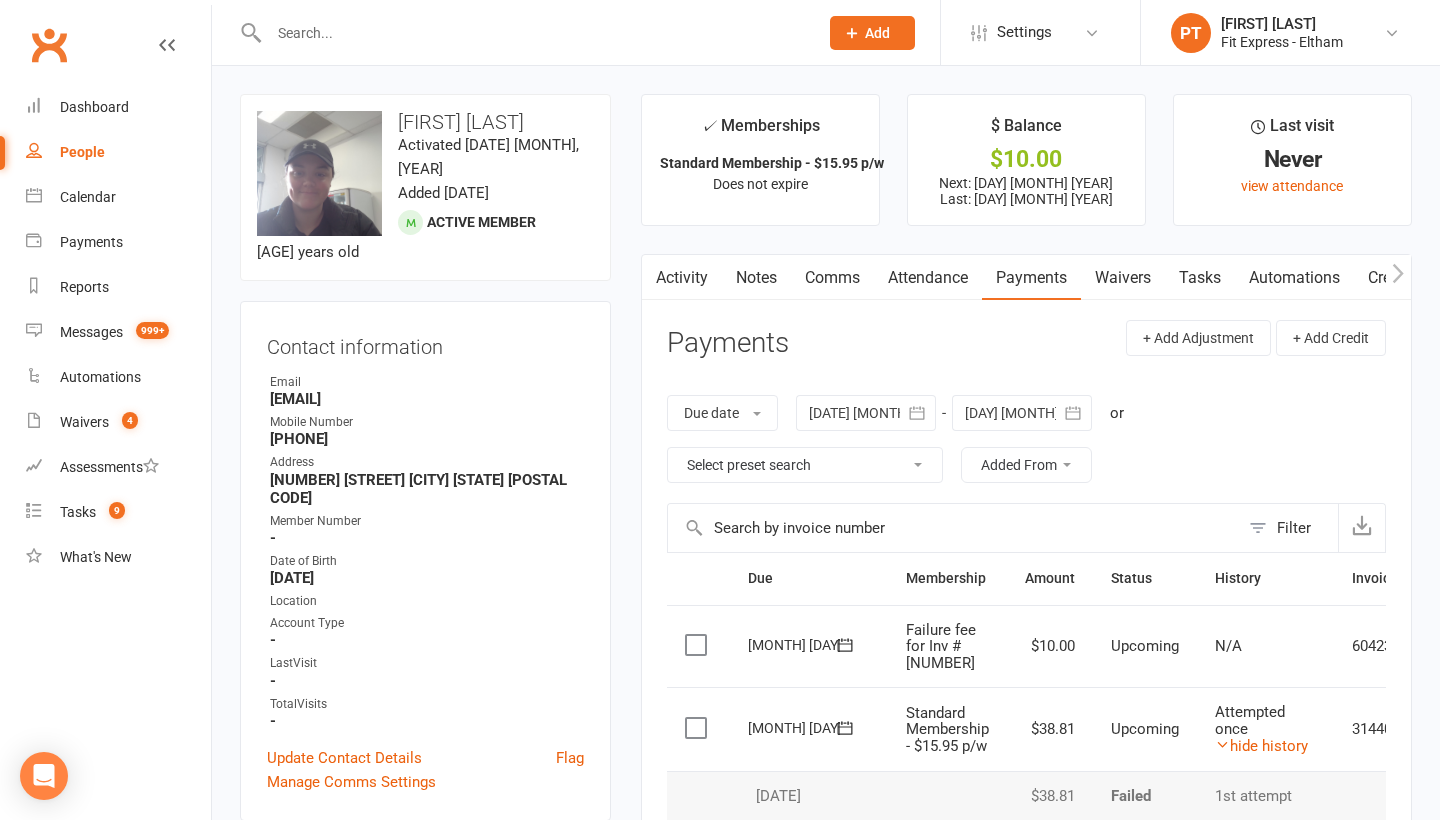 click on "Notes" at bounding box center [756, 278] 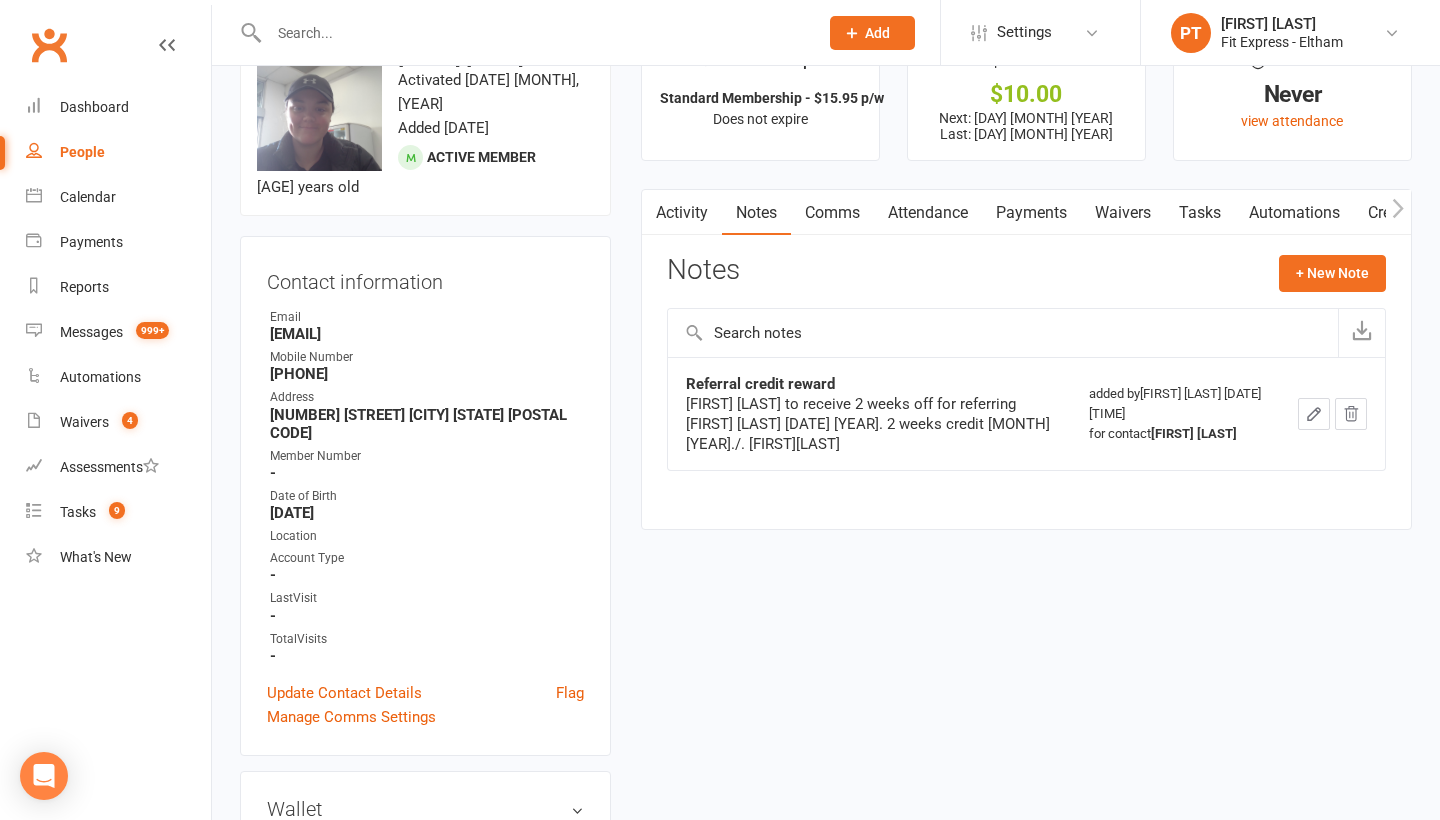 scroll, scrollTop: 66, scrollLeft: 0, axis: vertical 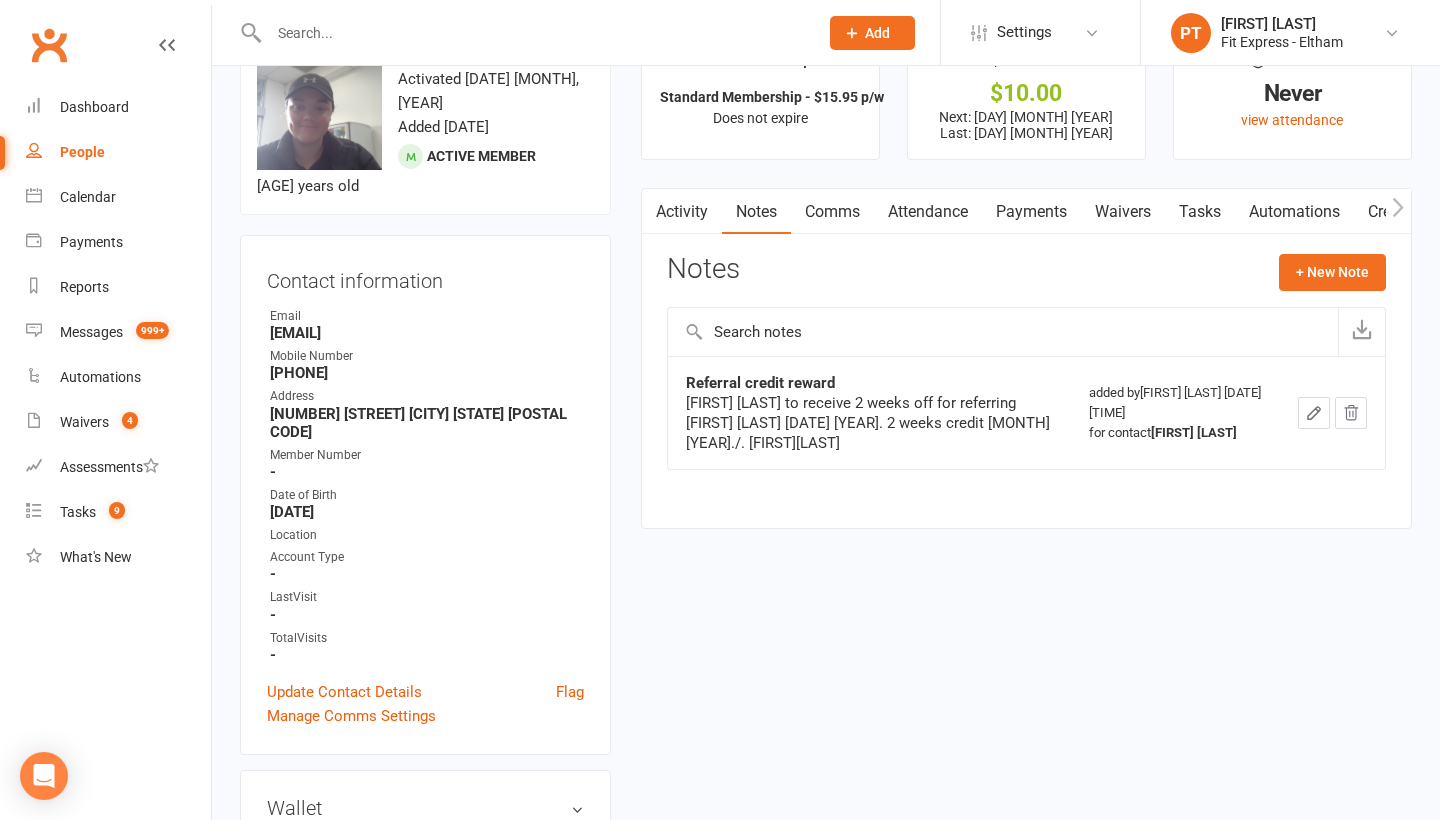 click on "Payments" at bounding box center [1031, 212] 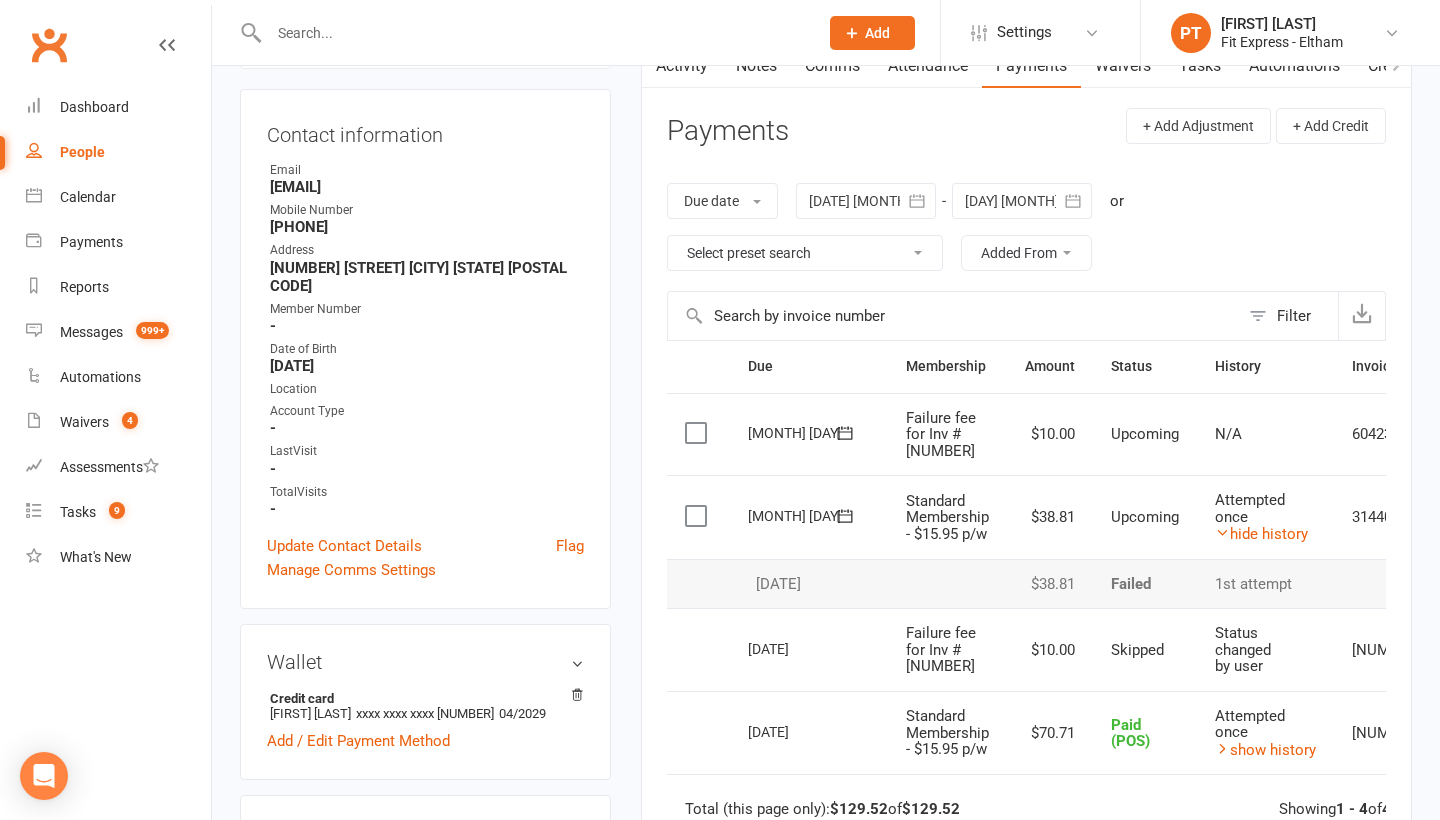 scroll, scrollTop: 225, scrollLeft: 0, axis: vertical 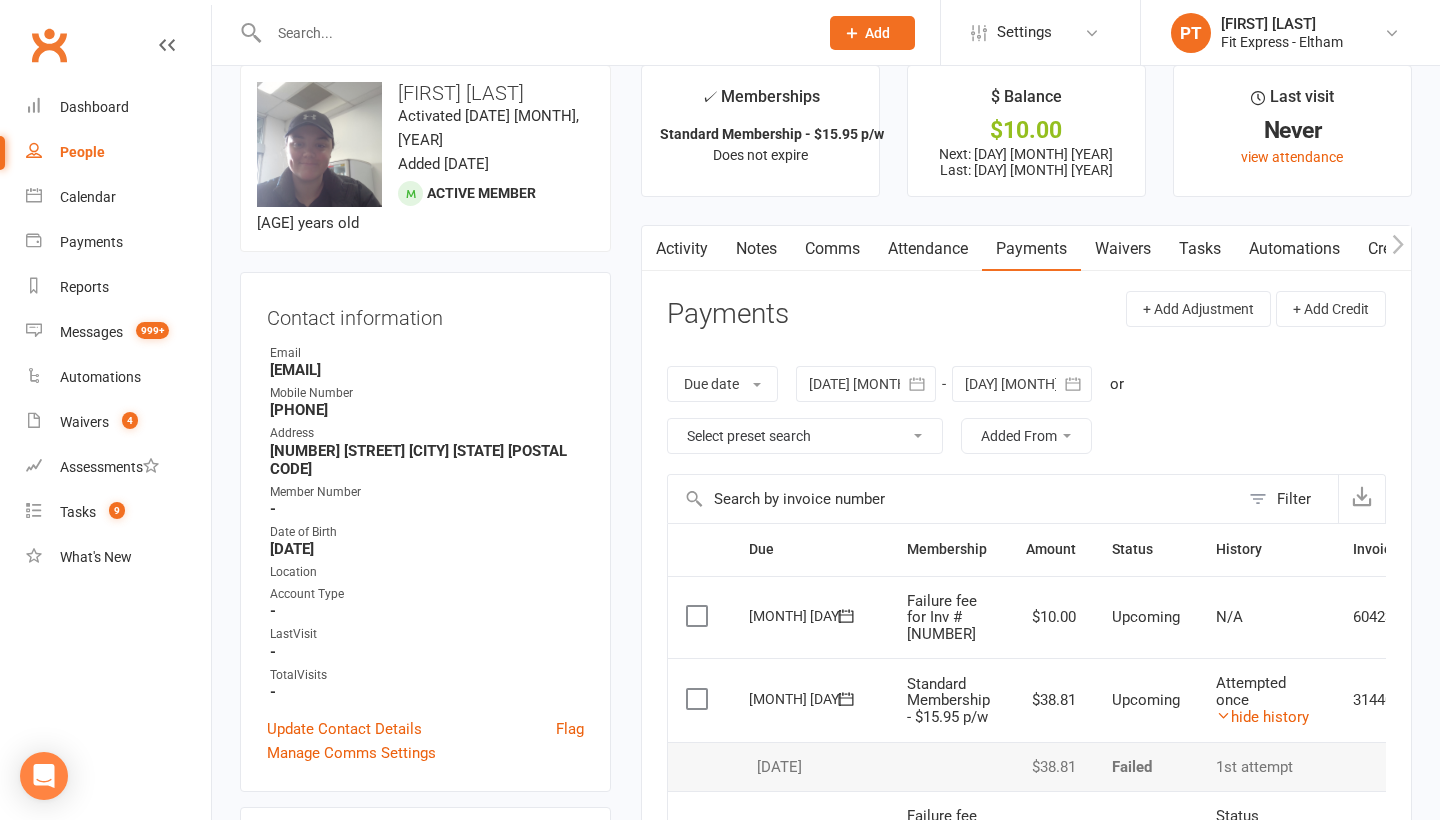 click on "Activity" at bounding box center [682, 249] 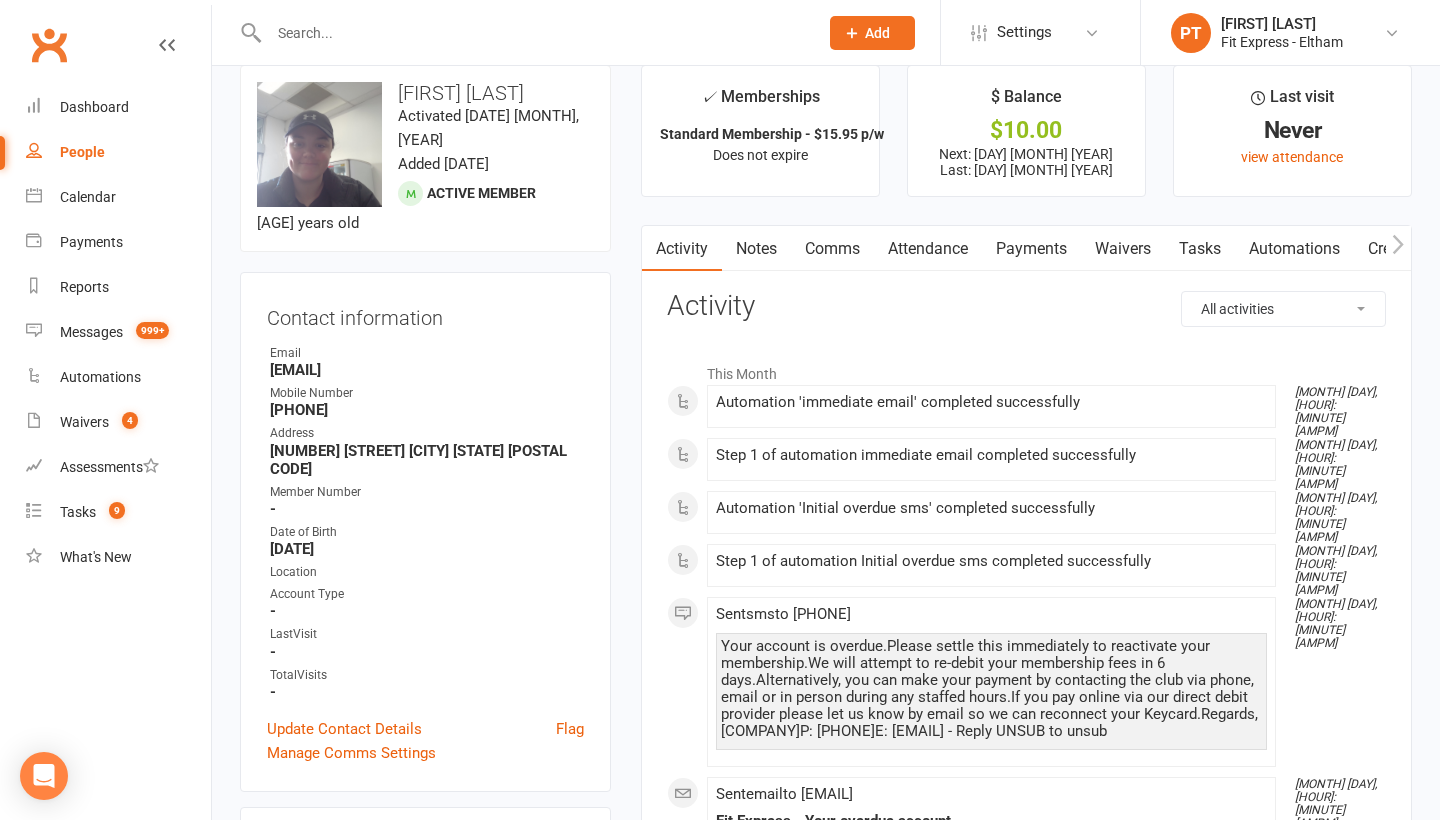 click on "Notes" at bounding box center (756, 249) 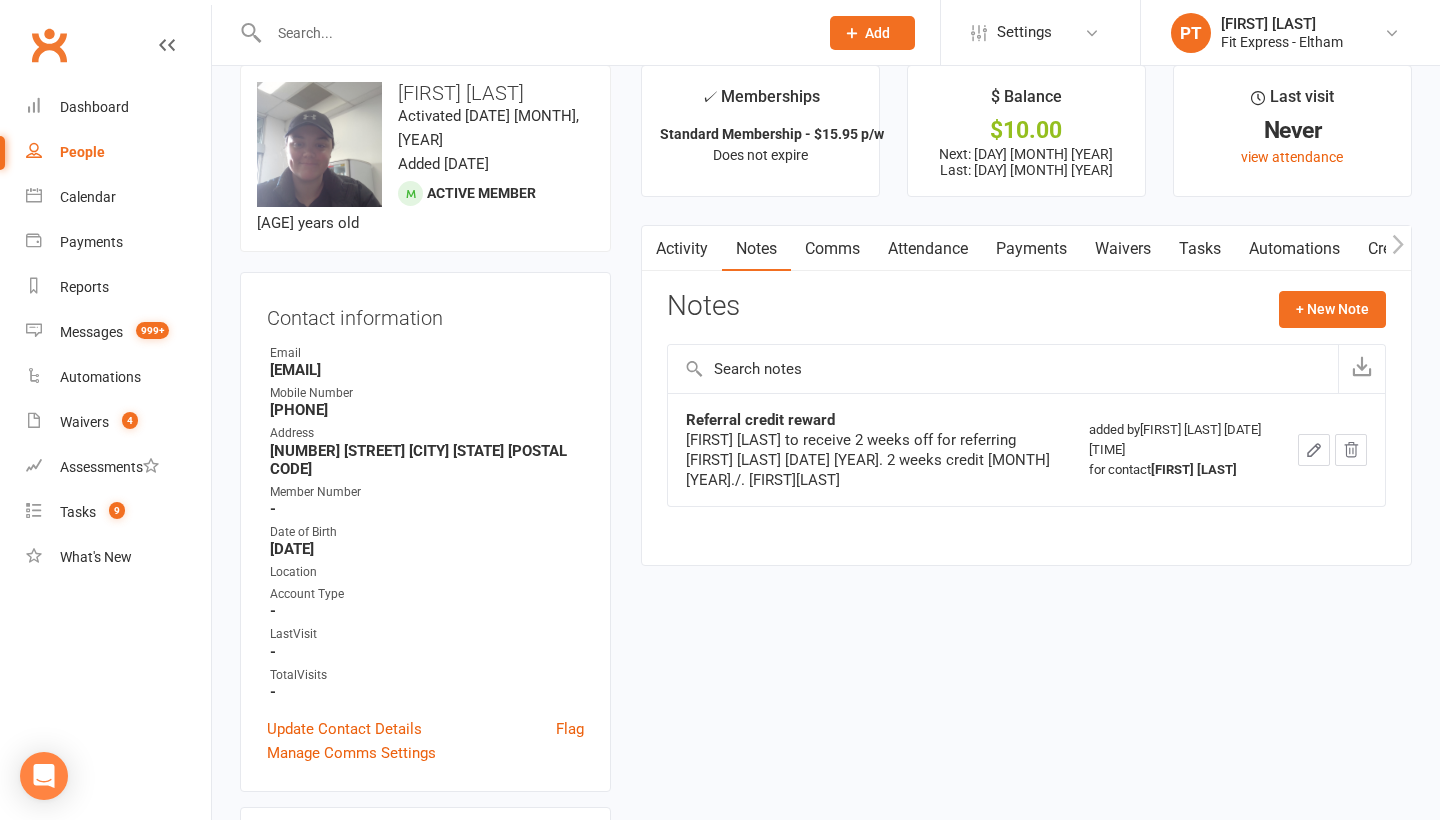 click on "Payments" at bounding box center (1031, 249) 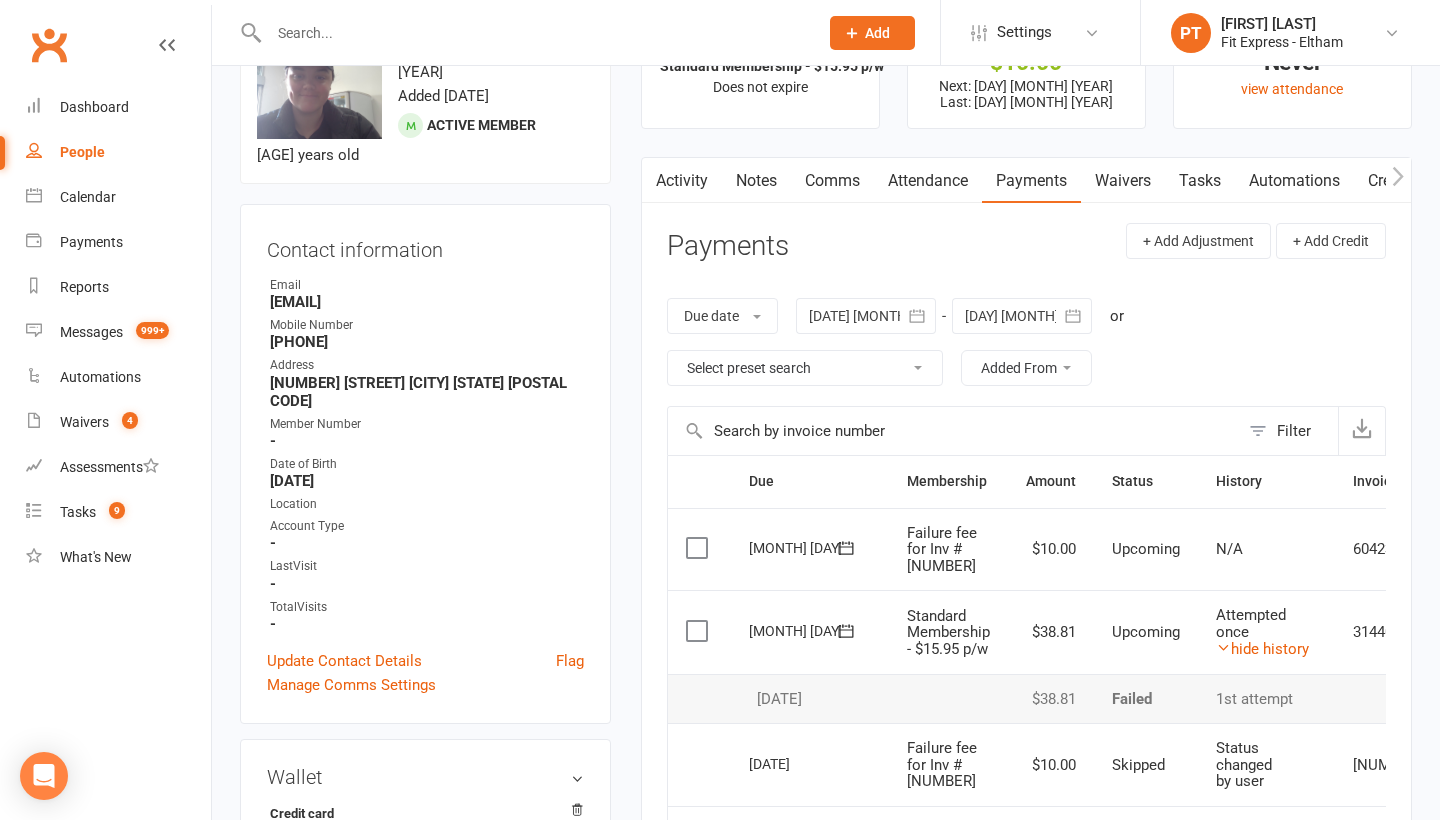 scroll, scrollTop: 101, scrollLeft: 0, axis: vertical 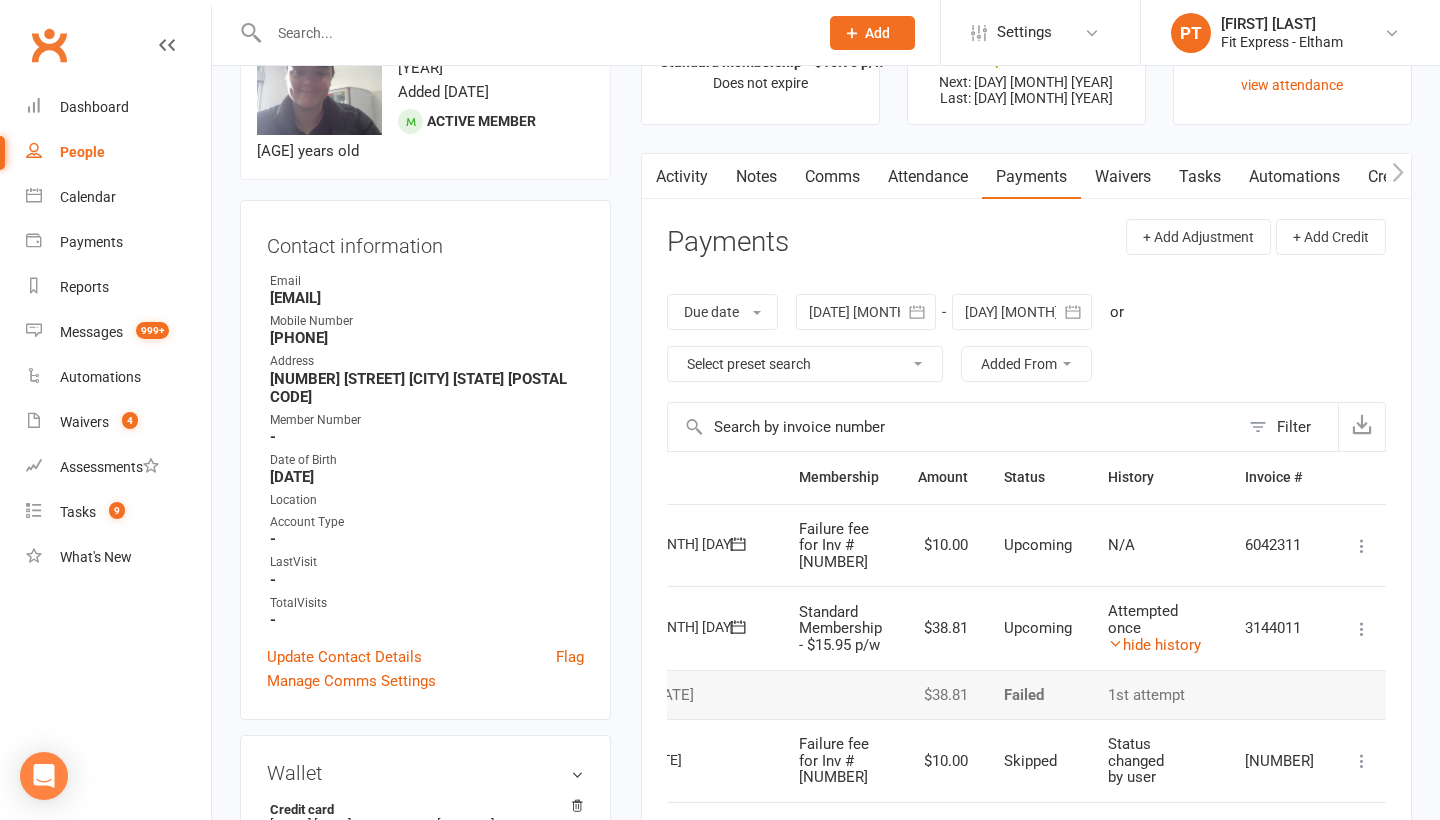 click at bounding box center (1362, 629) 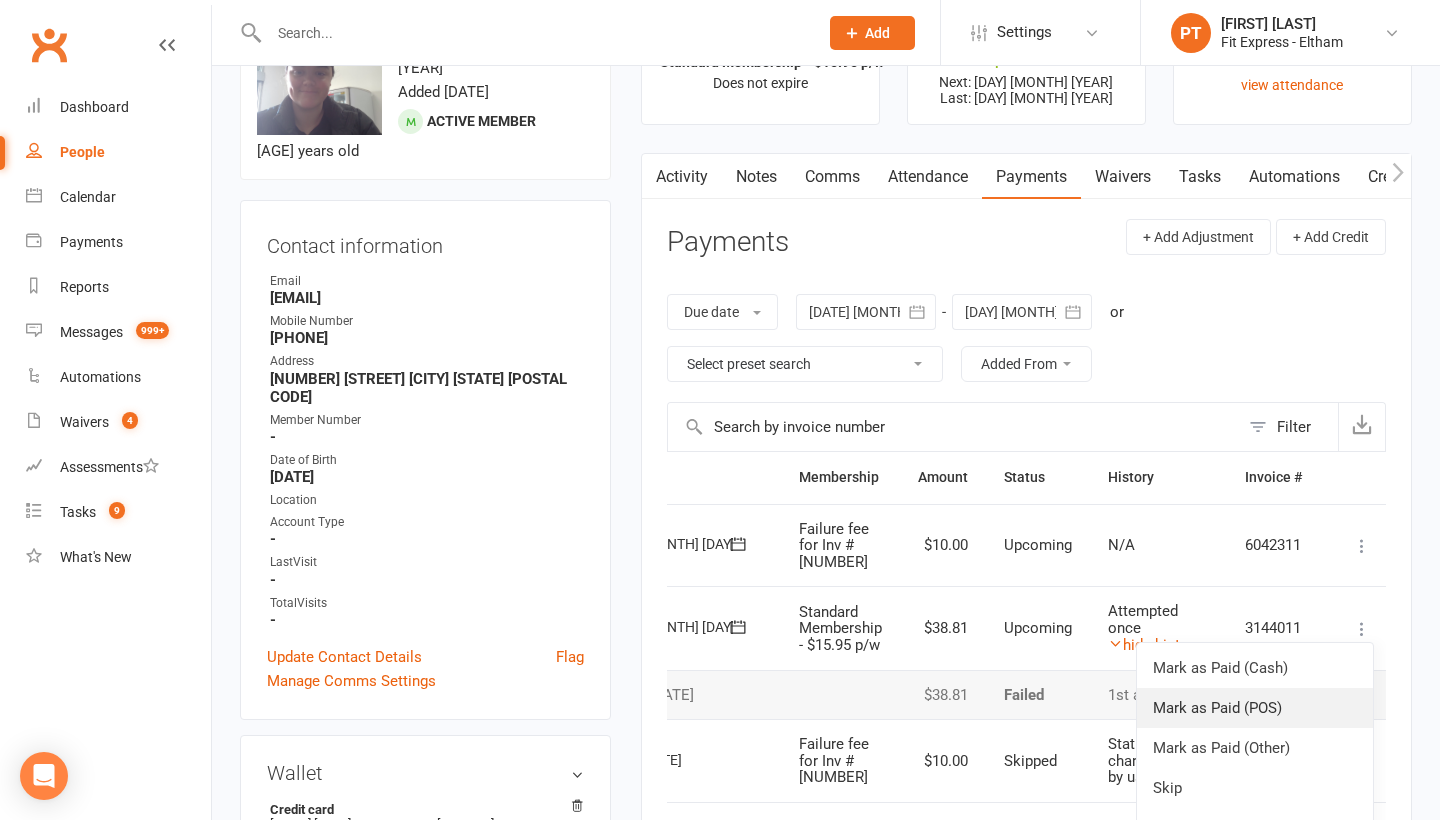 click on "Mark as Paid (POS)" at bounding box center [1255, 708] 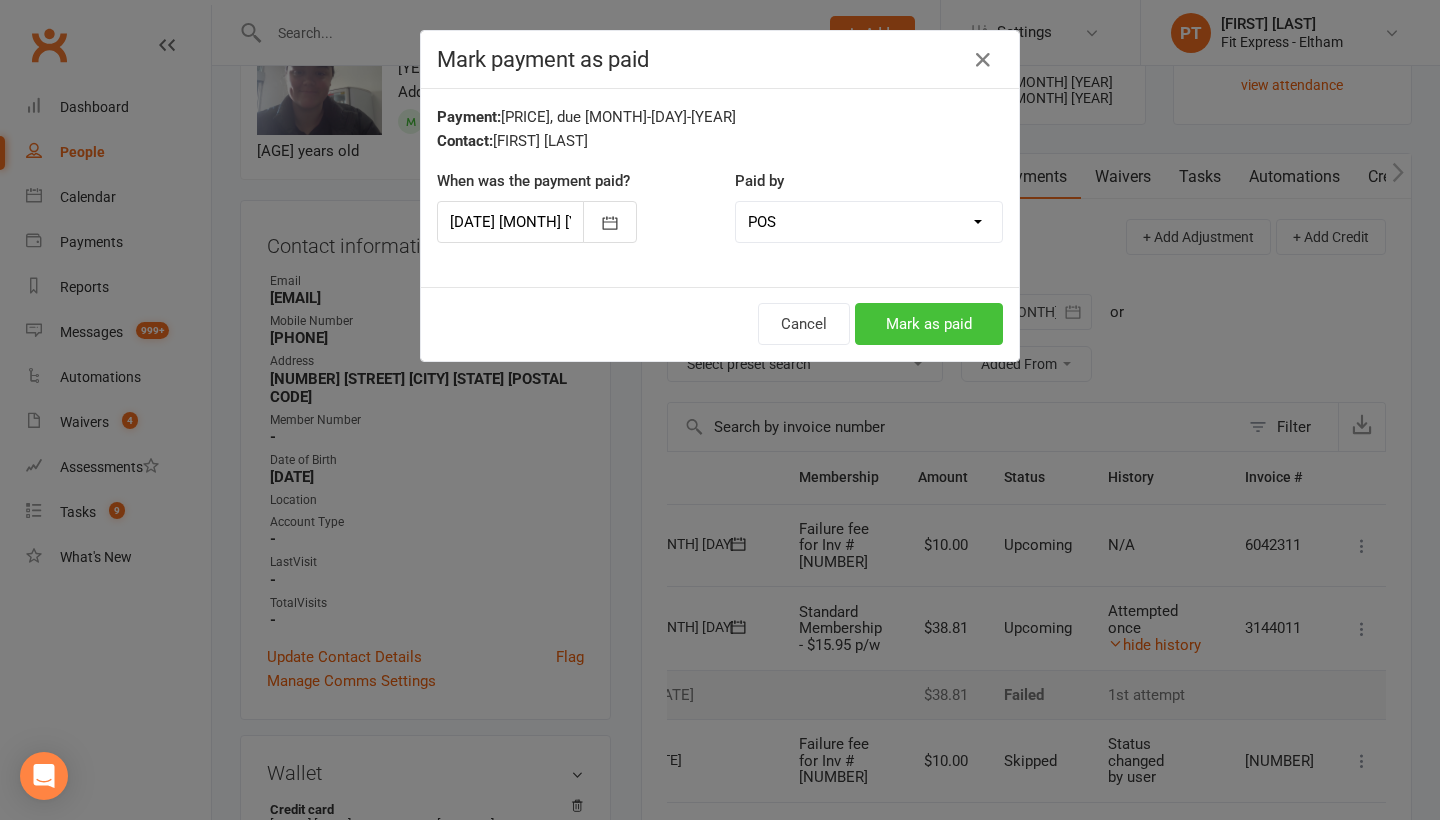 click on "Mark as paid" at bounding box center [929, 324] 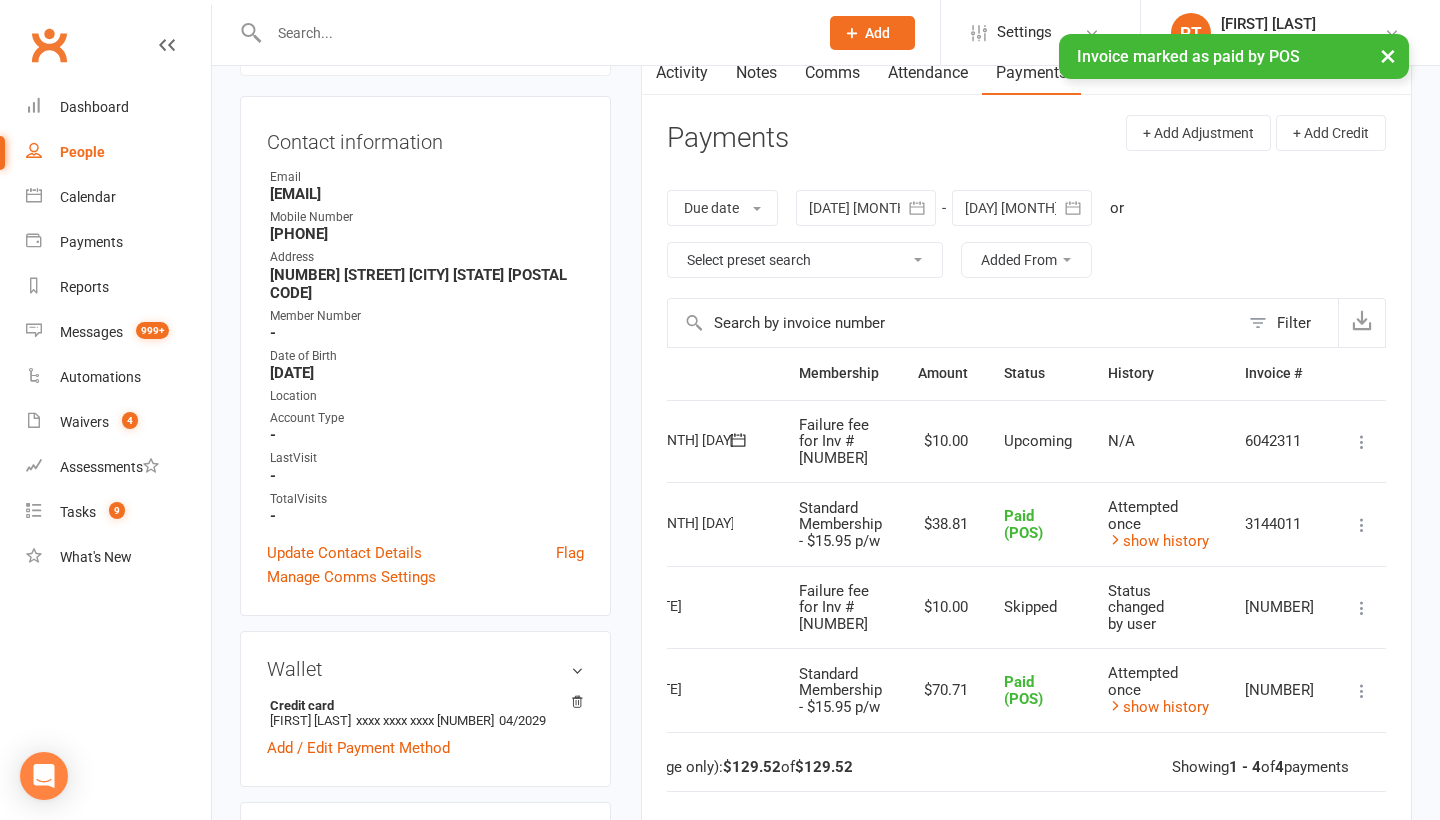 scroll, scrollTop: 252, scrollLeft: 0, axis: vertical 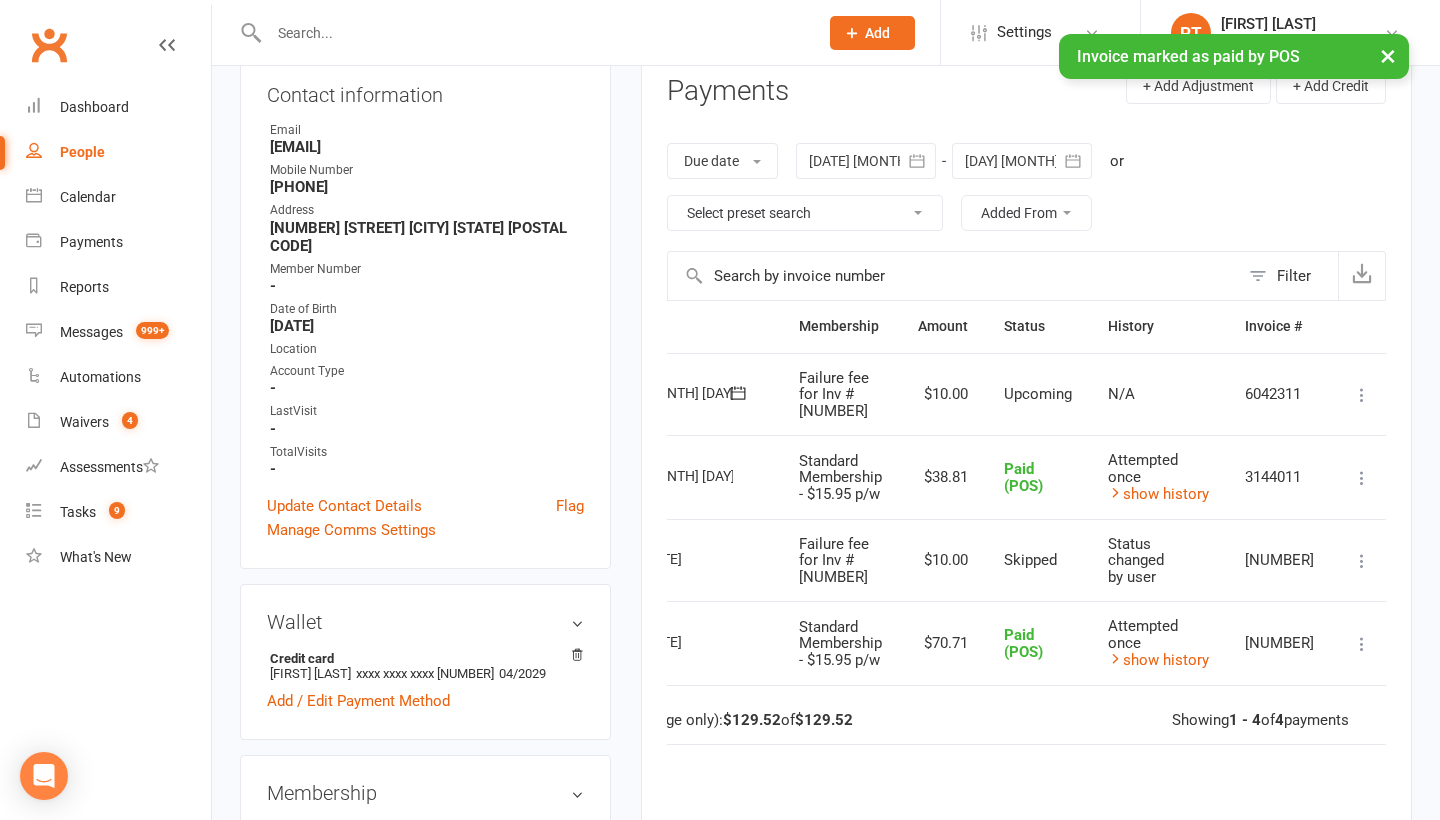 click at bounding box center [1362, 395] 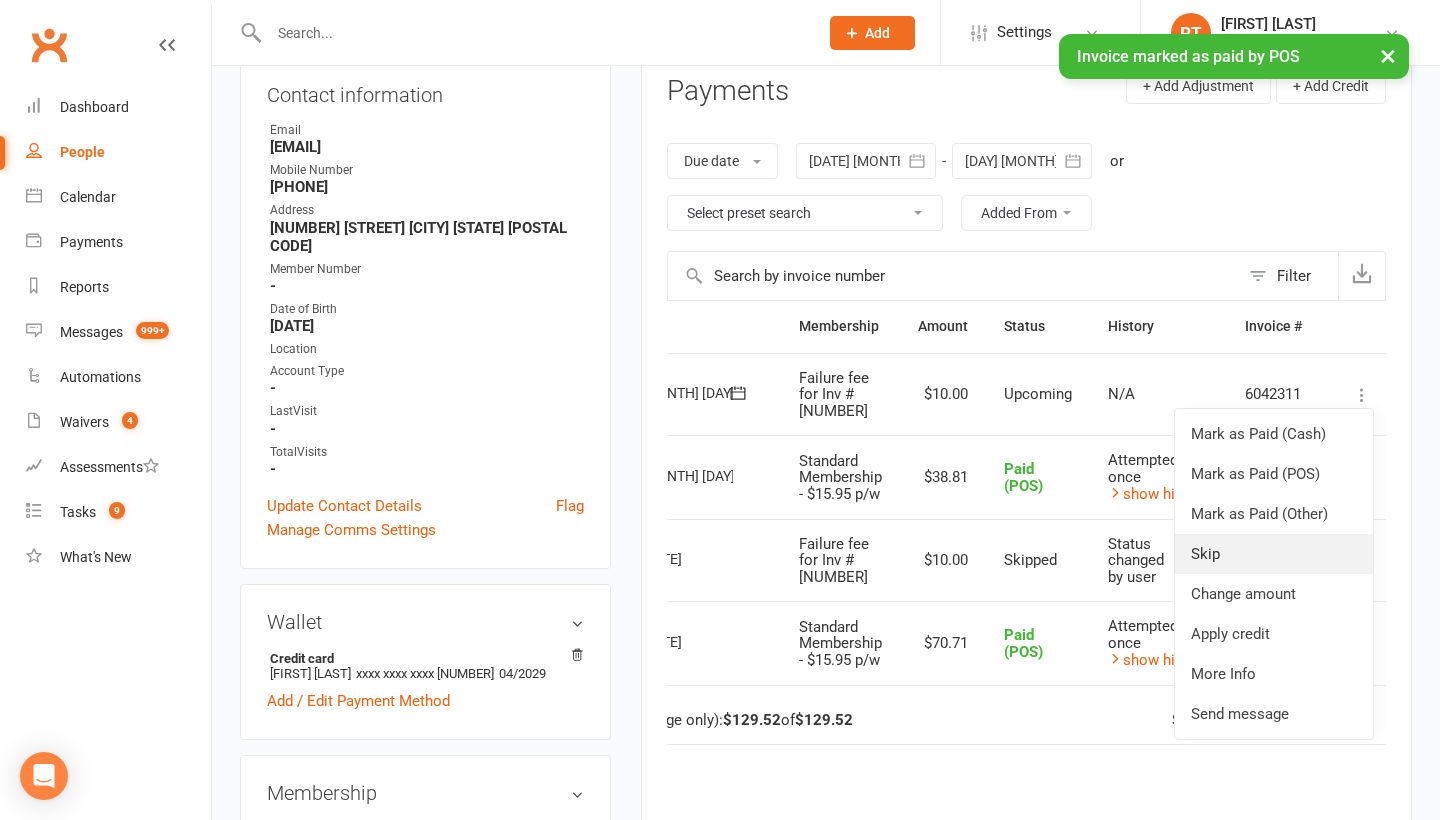 click on "Skip" at bounding box center [1274, 554] 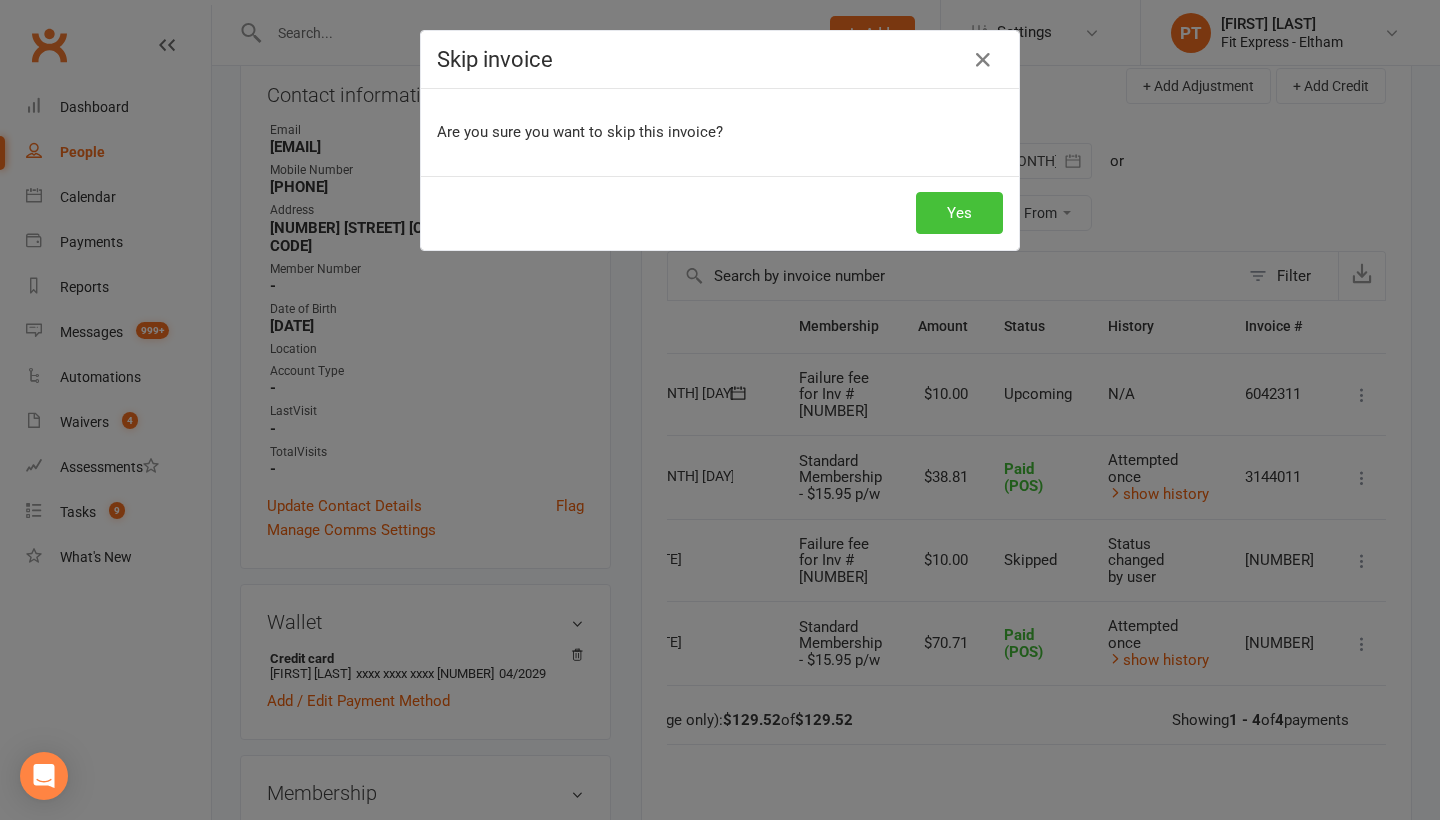 click on "Yes" at bounding box center [959, 213] 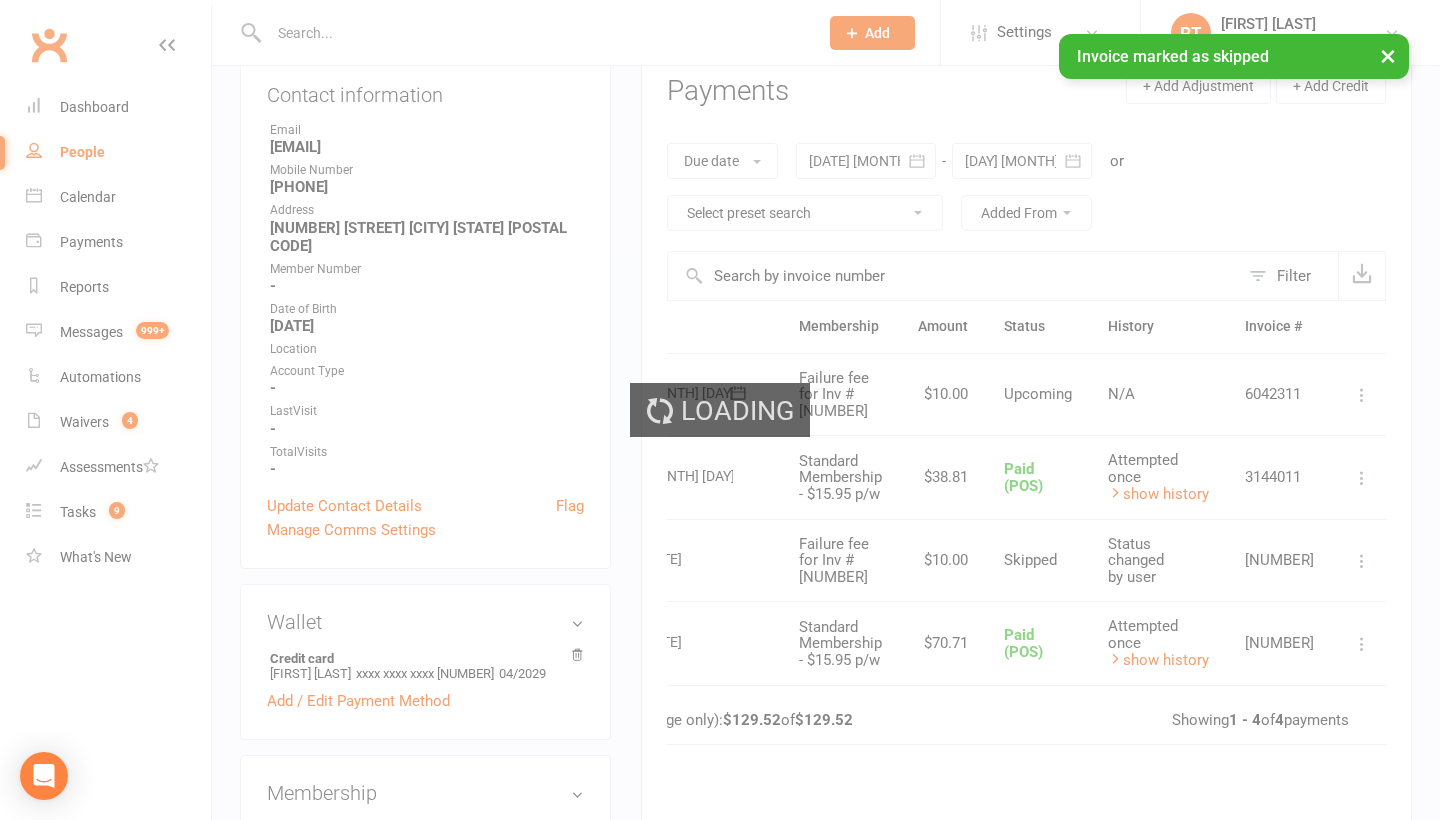 scroll, scrollTop: 130, scrollLeft: 0, axis: vertical 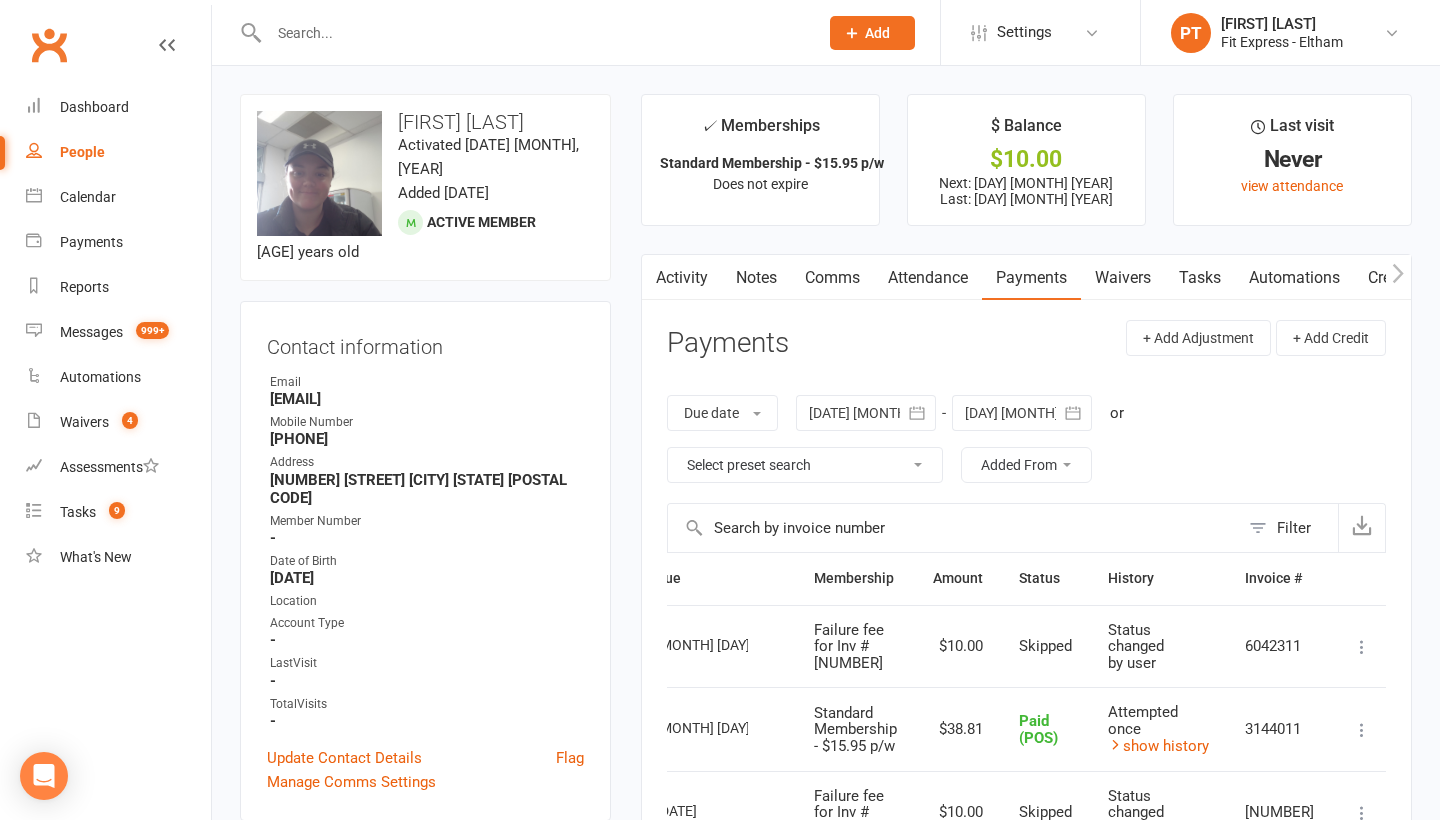 click at bounding box center [533, 33] 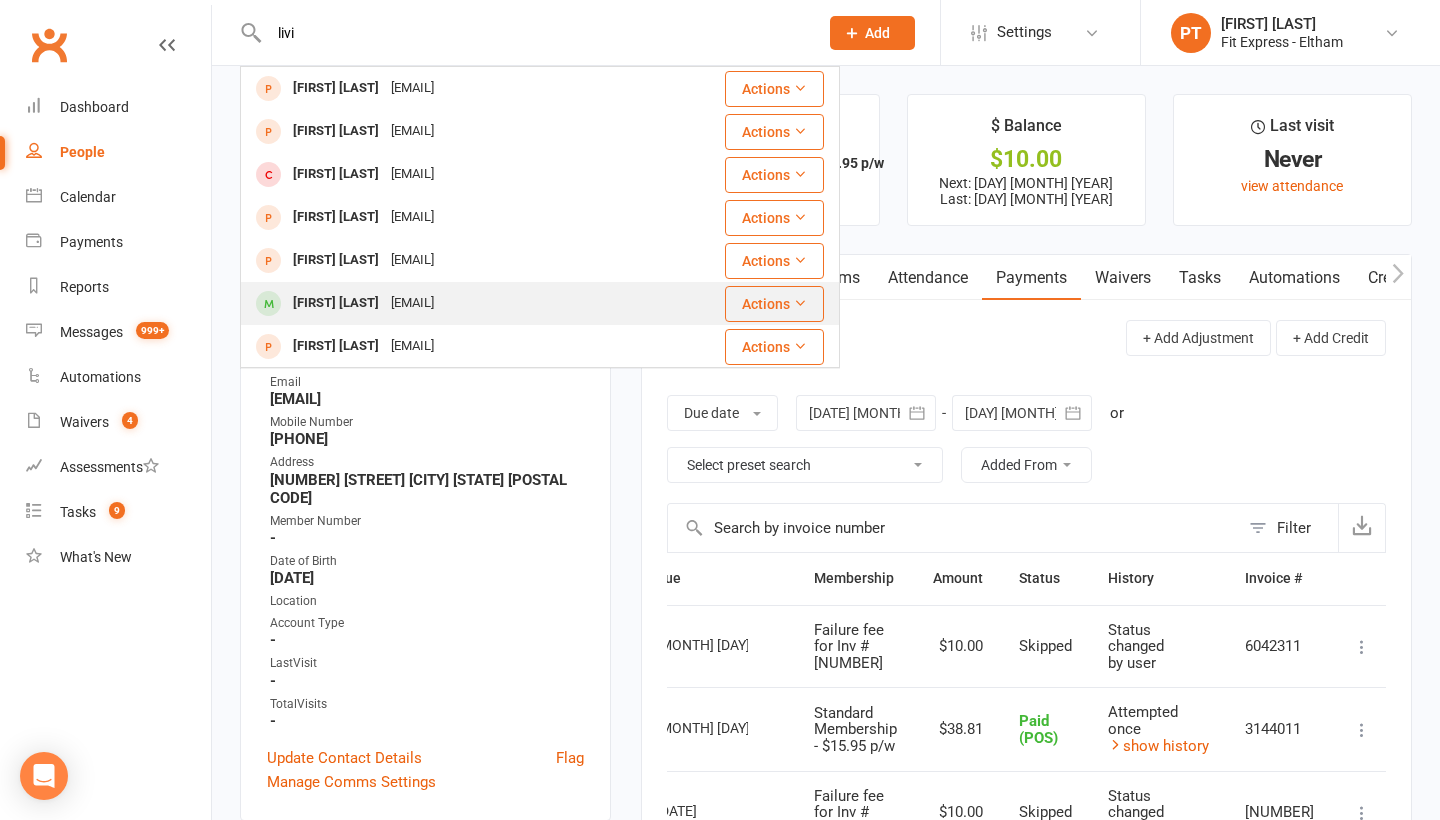 type on "livi" 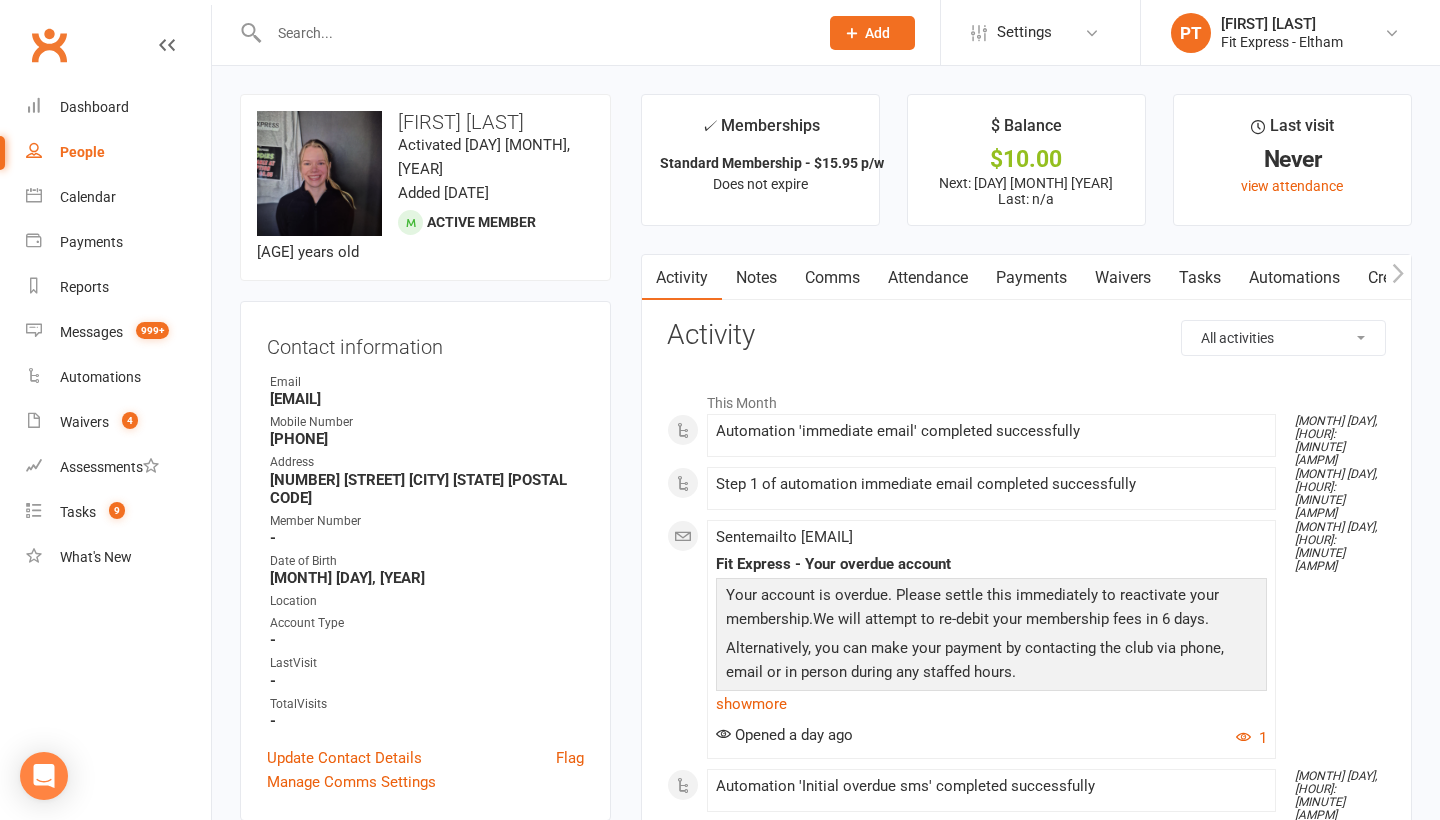click on "Payments" at bounding box center [1031, 278] 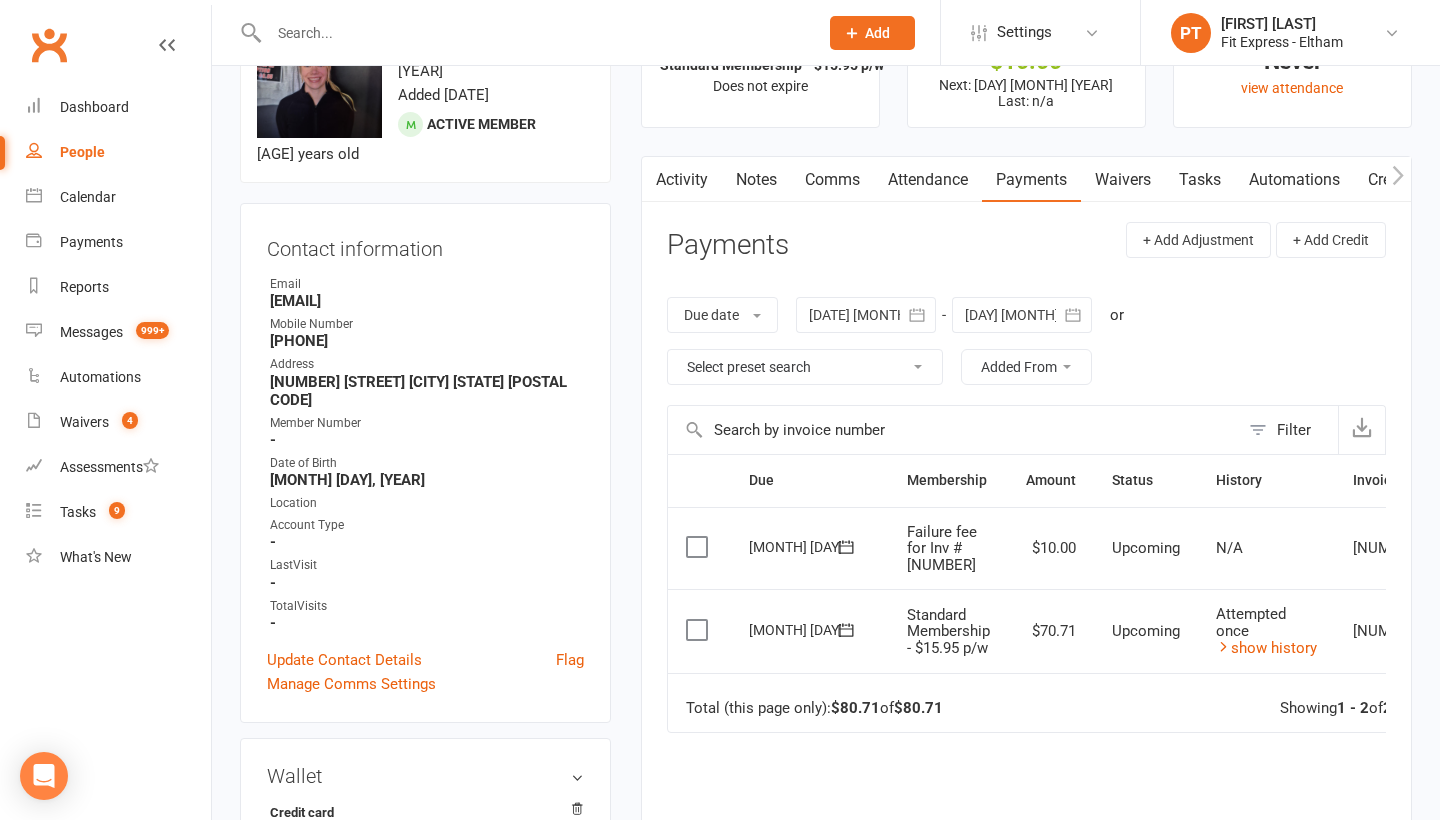 scroll, scrollTop: 103, scrollLeft: 0, axis: vertical 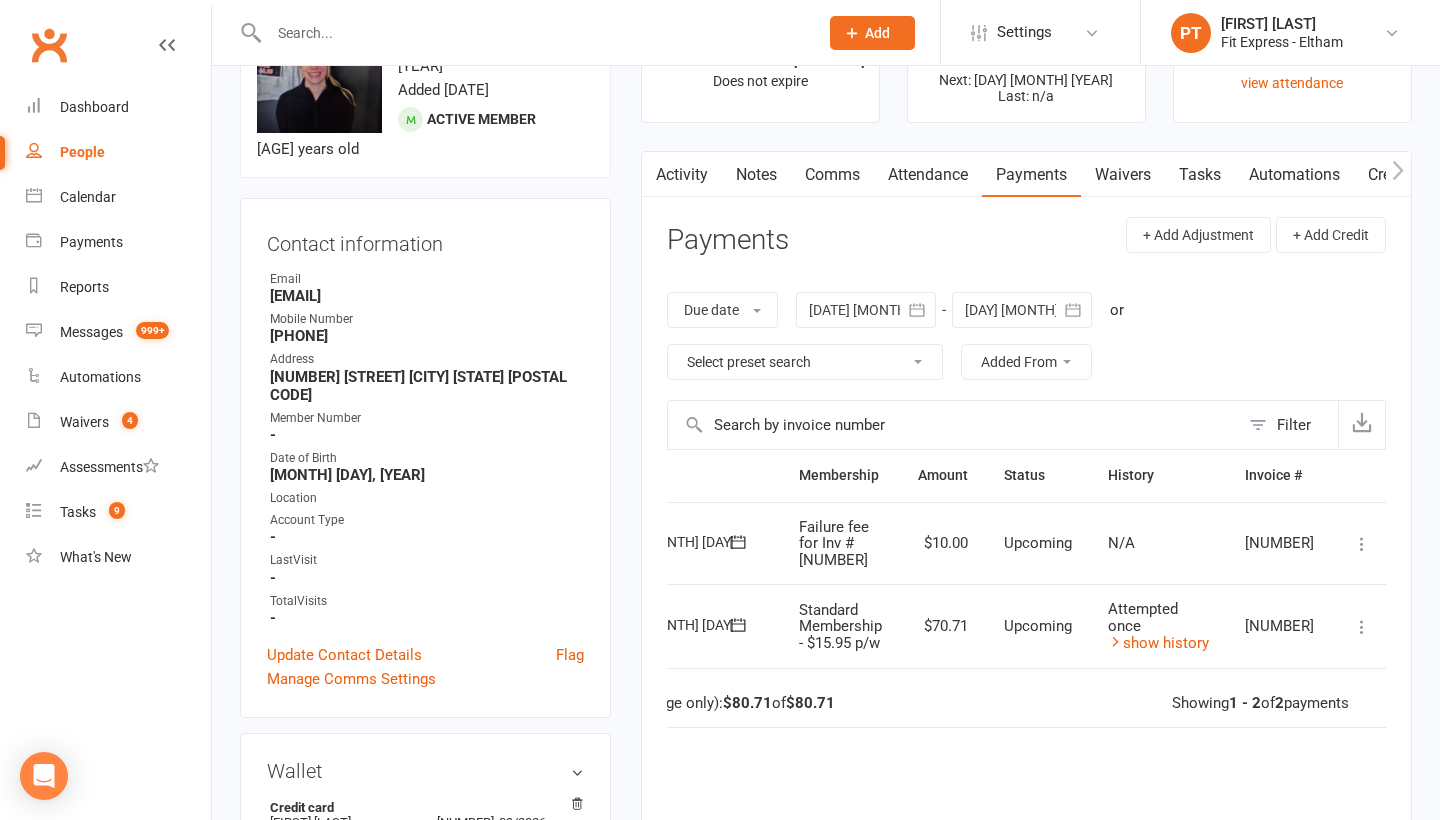 click at bounding box center [1362, 627] 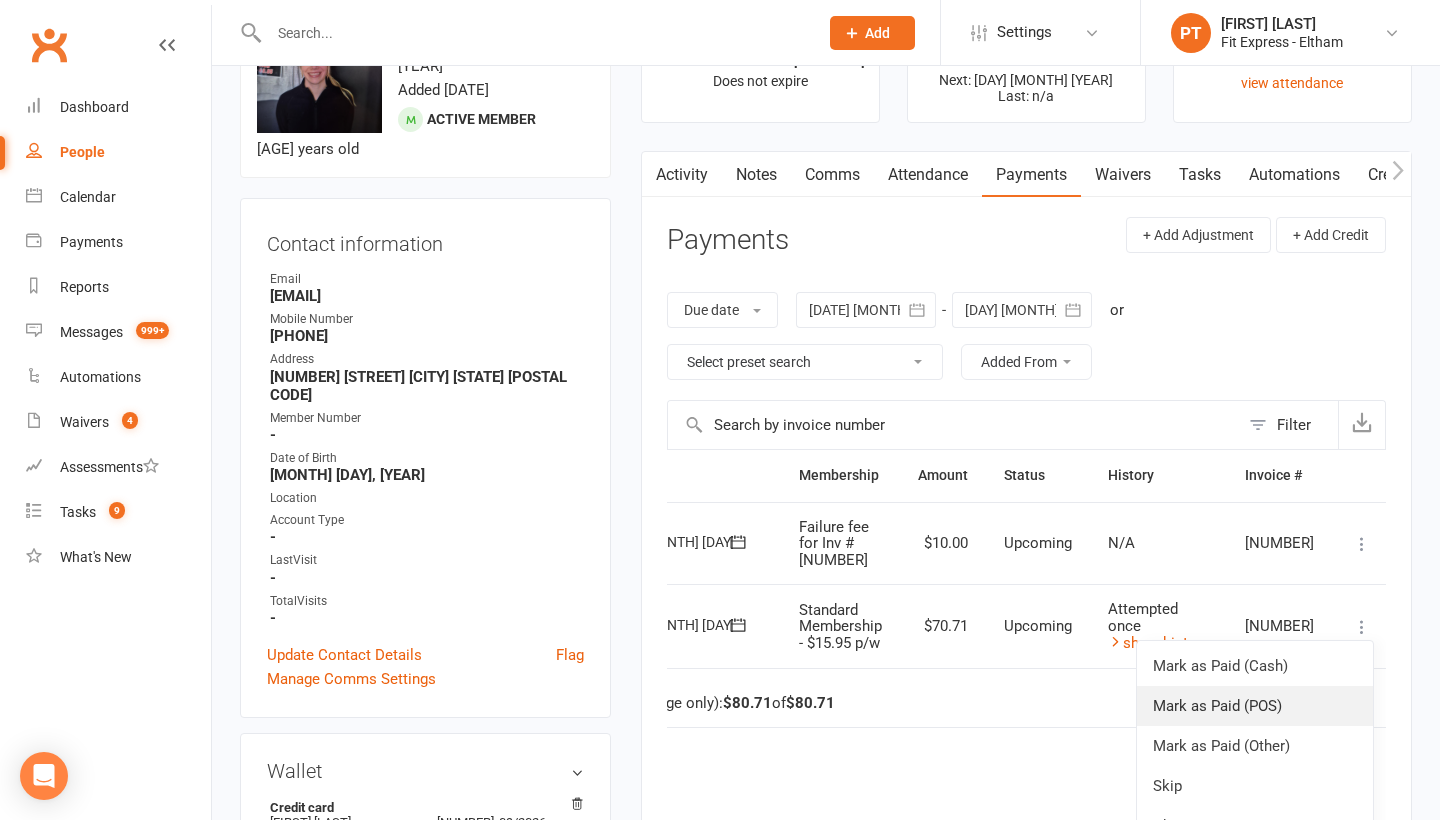 click on "Mark as Paid (POS)" at bounding box center (1255, 706) 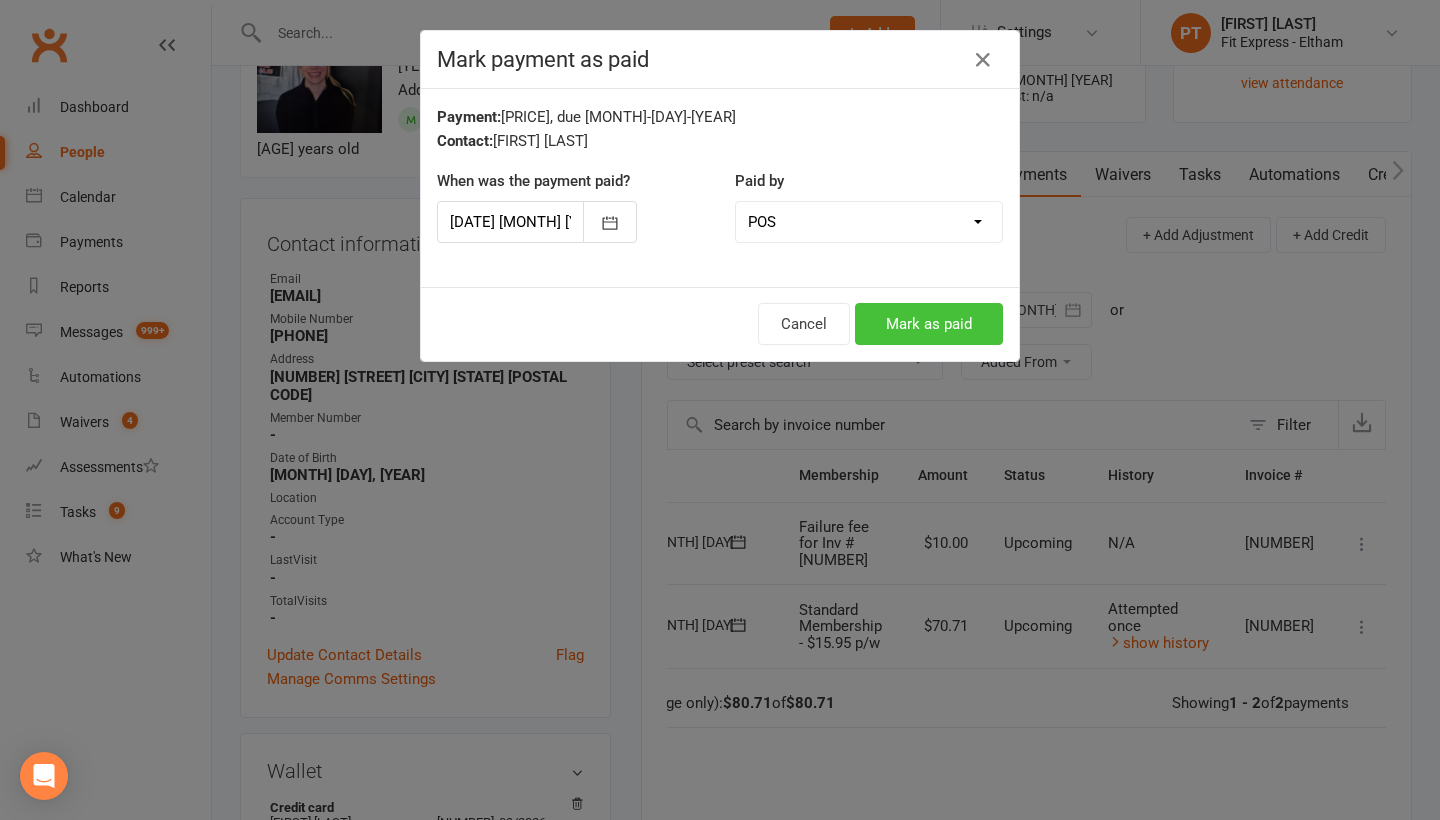 click on "Mark as paid" at bounding box center [929, 324] 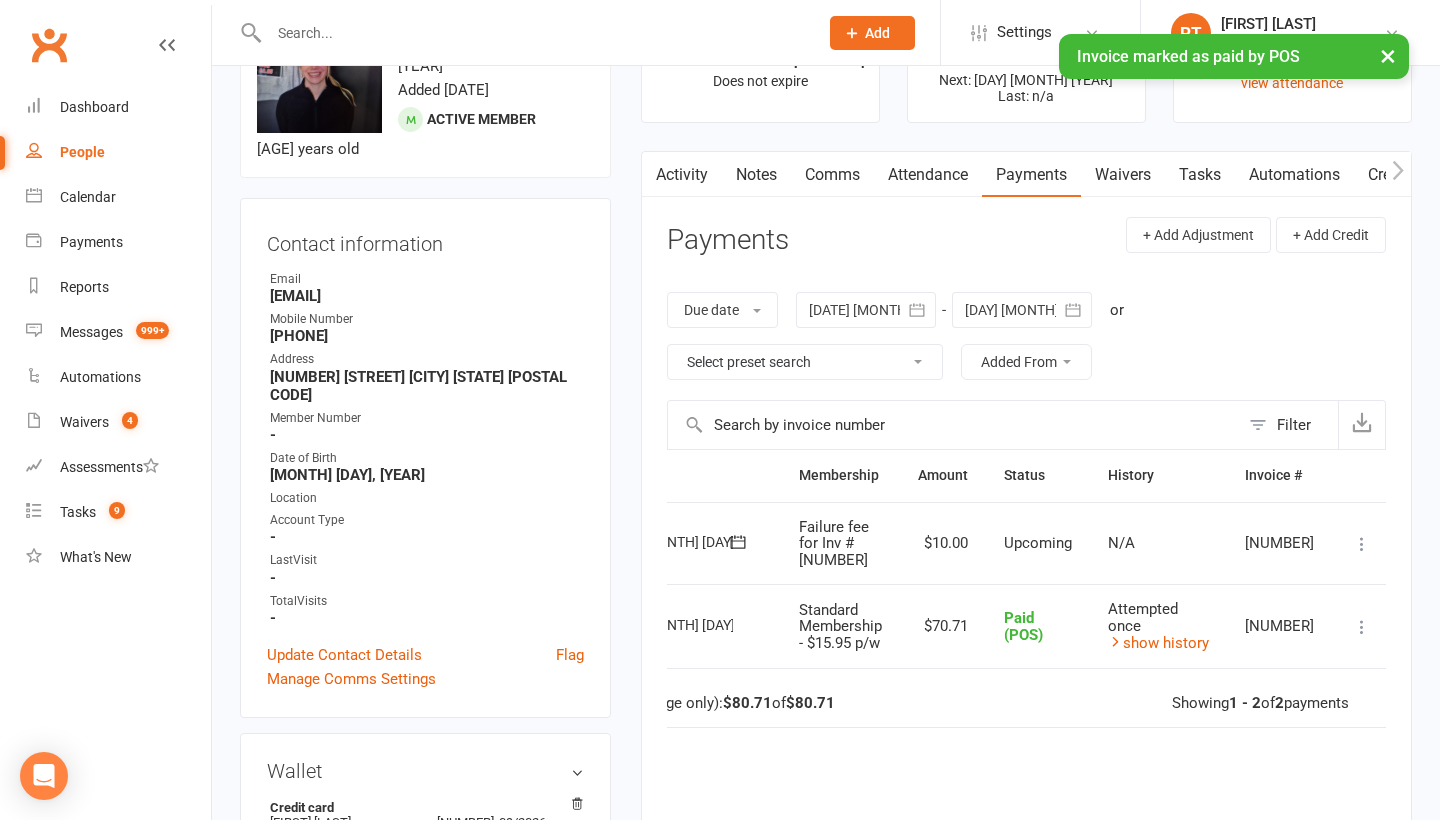 scroll, scrollTop: 103, scrollLeft: 175, axis: both 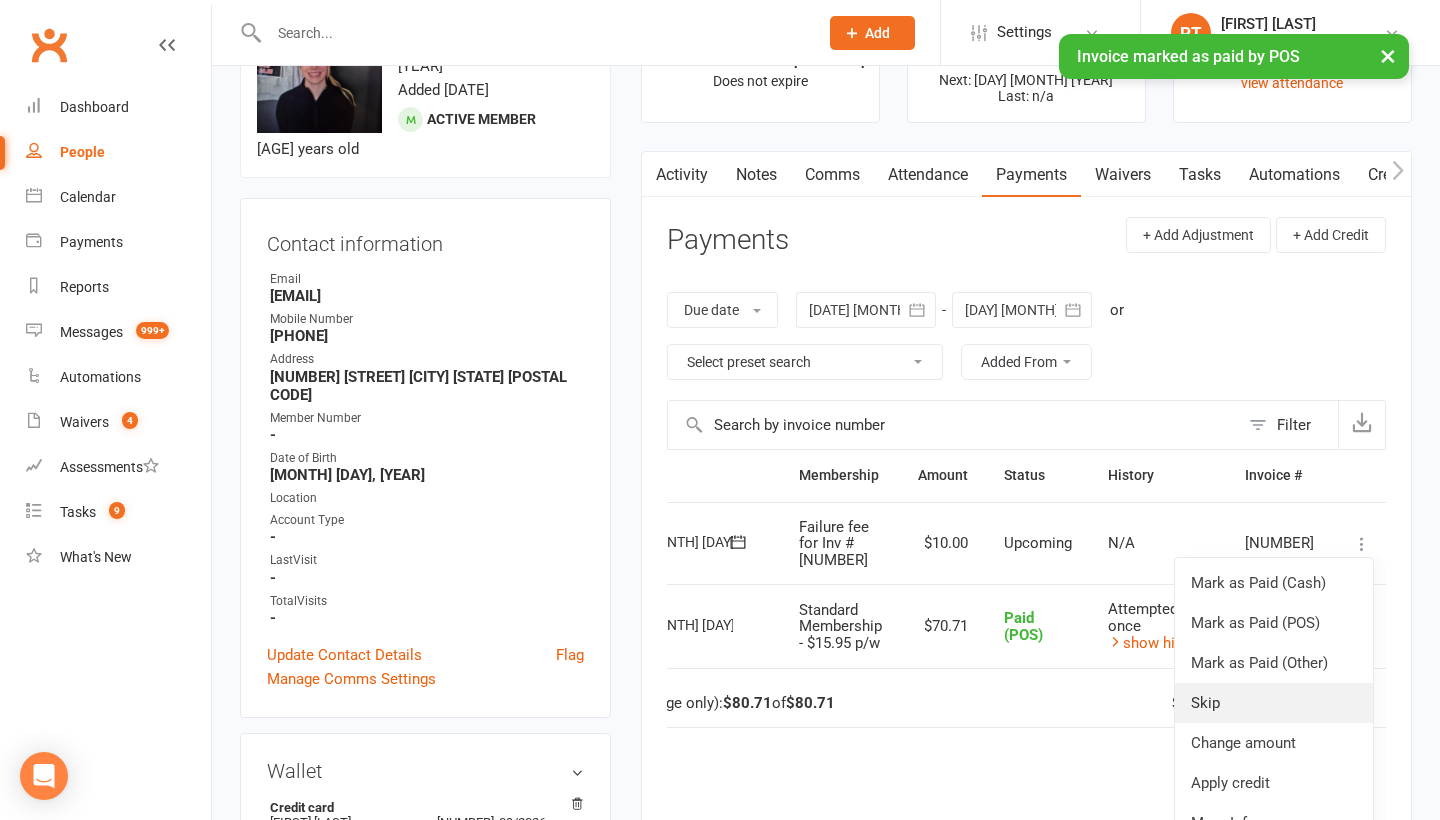 click on "Total (this page only):  $80.71  of  $80.71 Showing  1 - 2  of  2  payments" at bounding box center [976, 698] 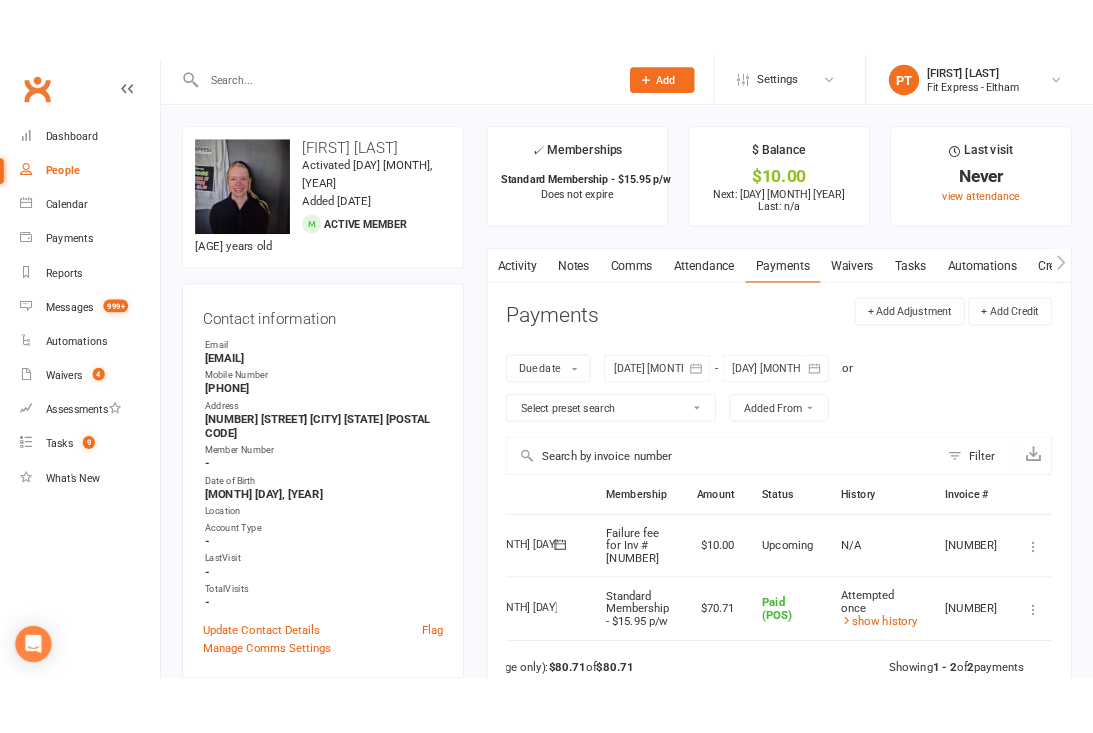 scroll, scrollTop: 0, scrollLeft: 0, axis: both 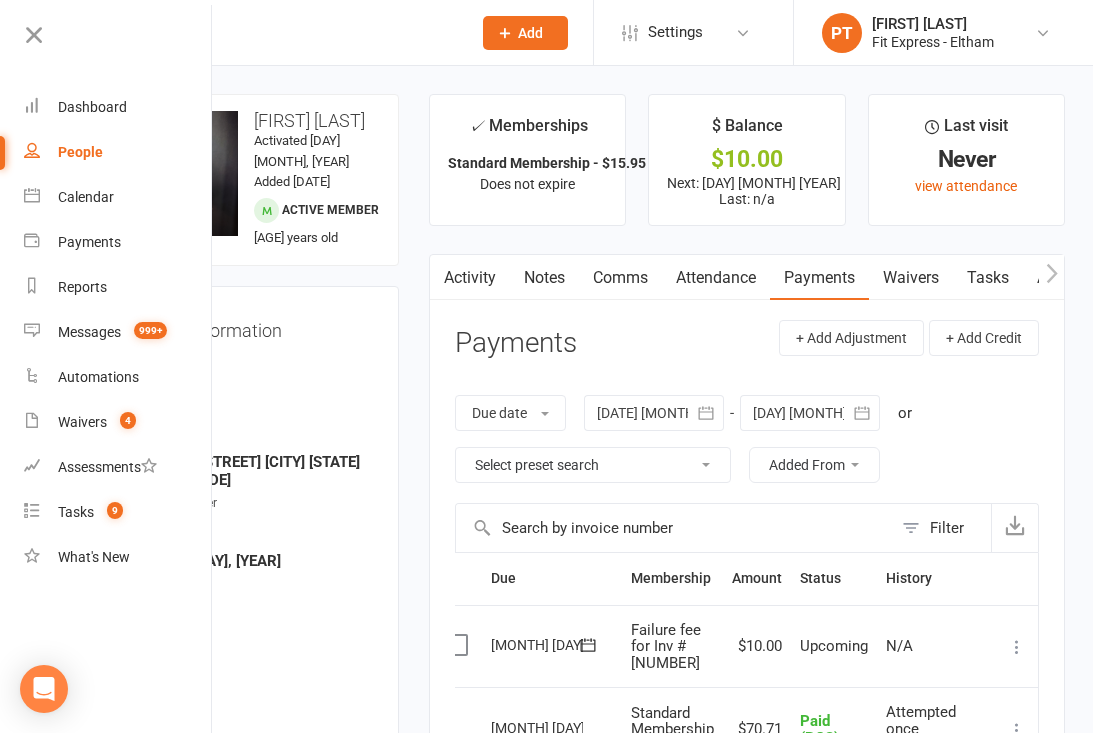 click at bounding box center (276, 32) 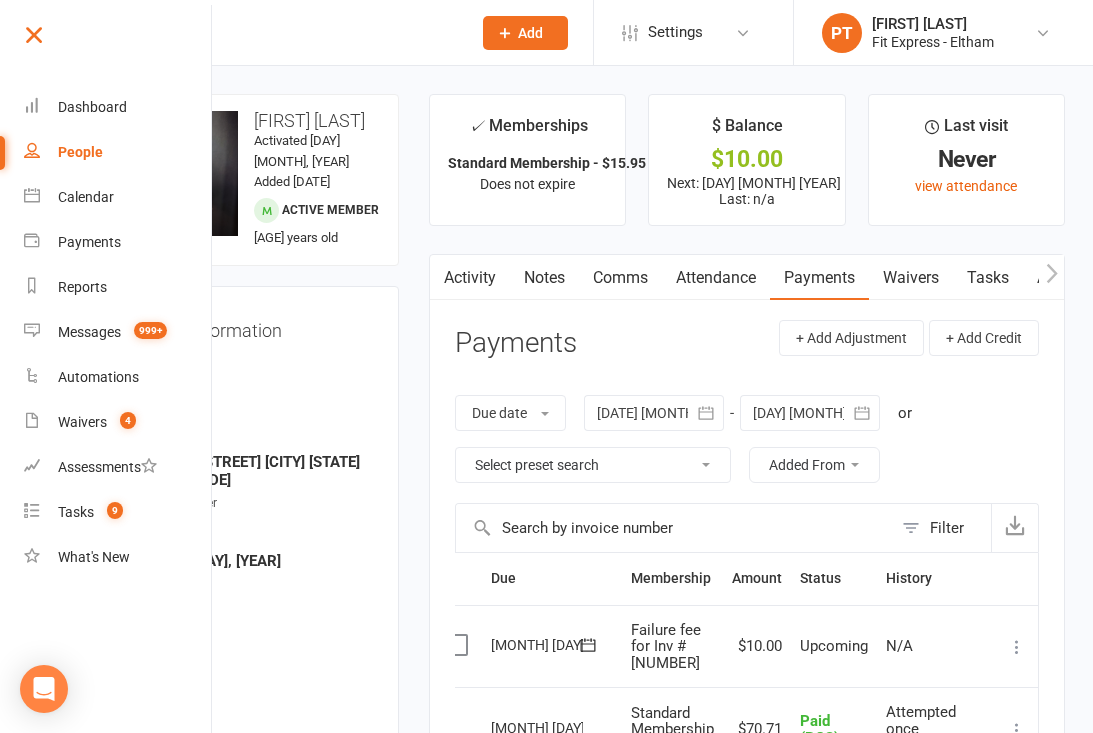 click at bounding box center (116, 42) 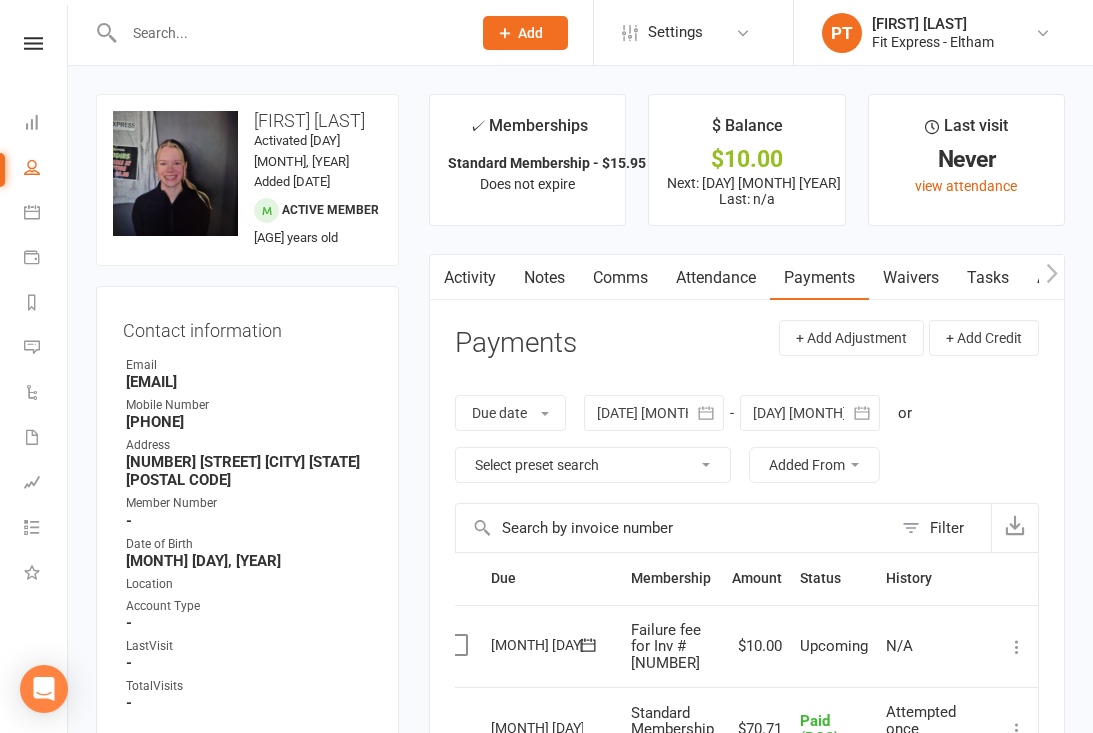click at bounding box center [287, 33] 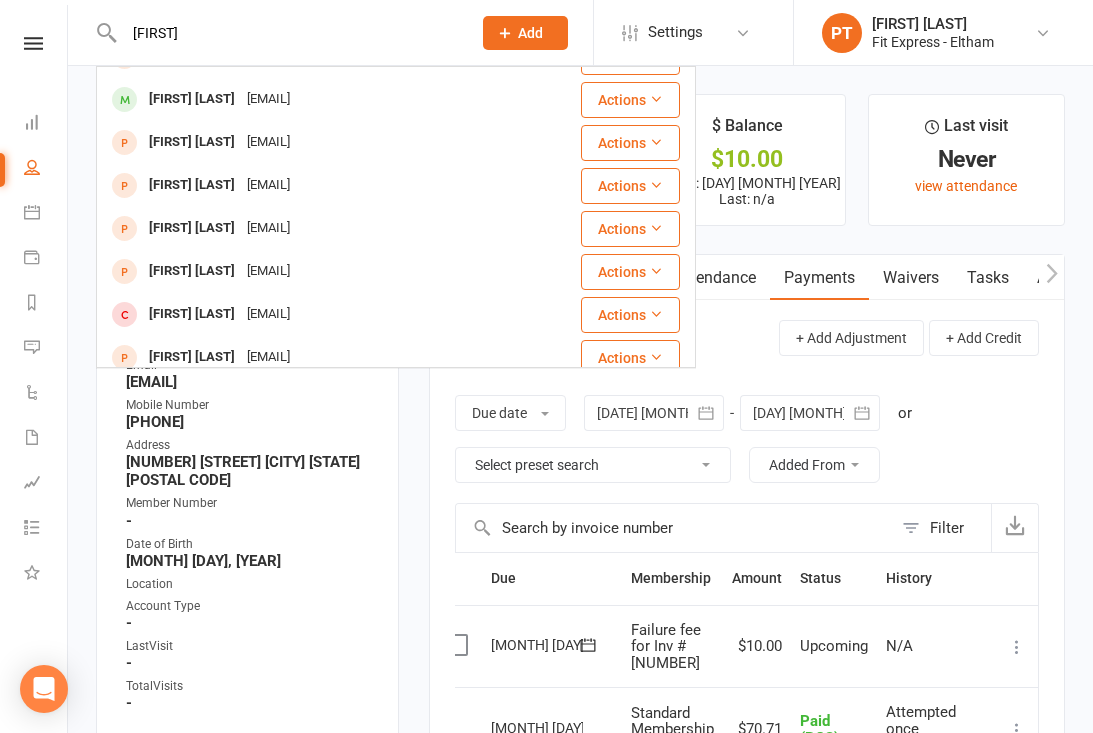 scroll, scrollTop: 373, scrollLeft: 0, axis: vertical 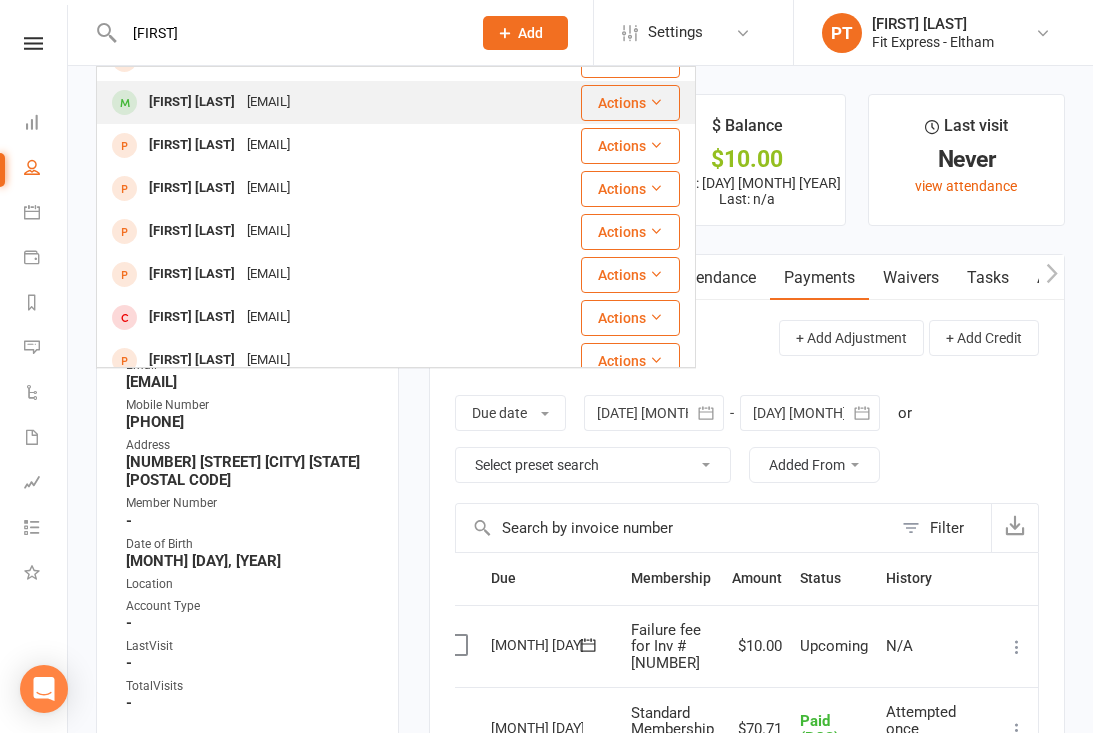 type on "[FIRST]" 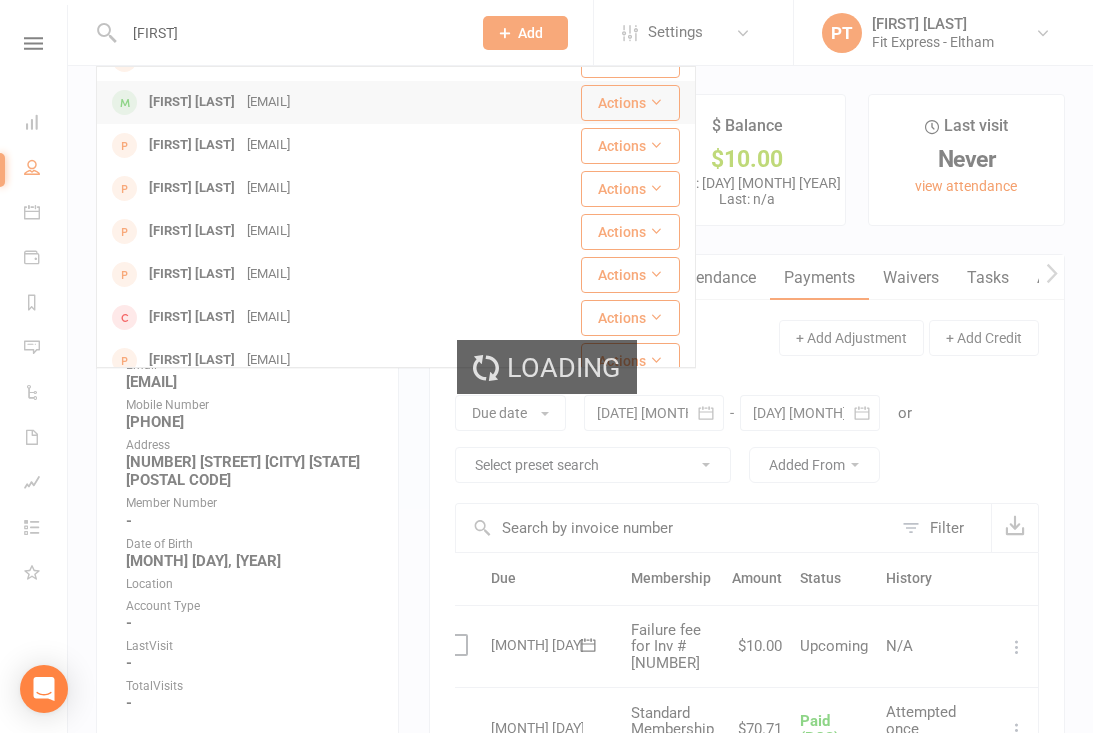 type 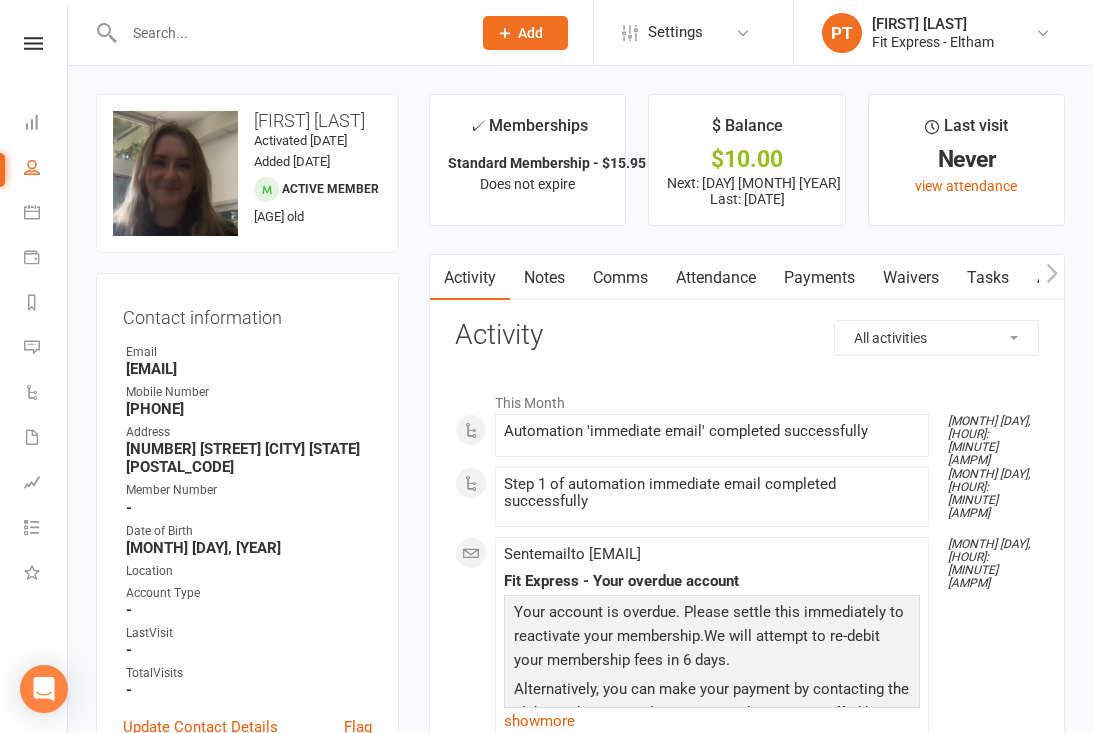 click on "Payments" at bounding box center (819, 278) 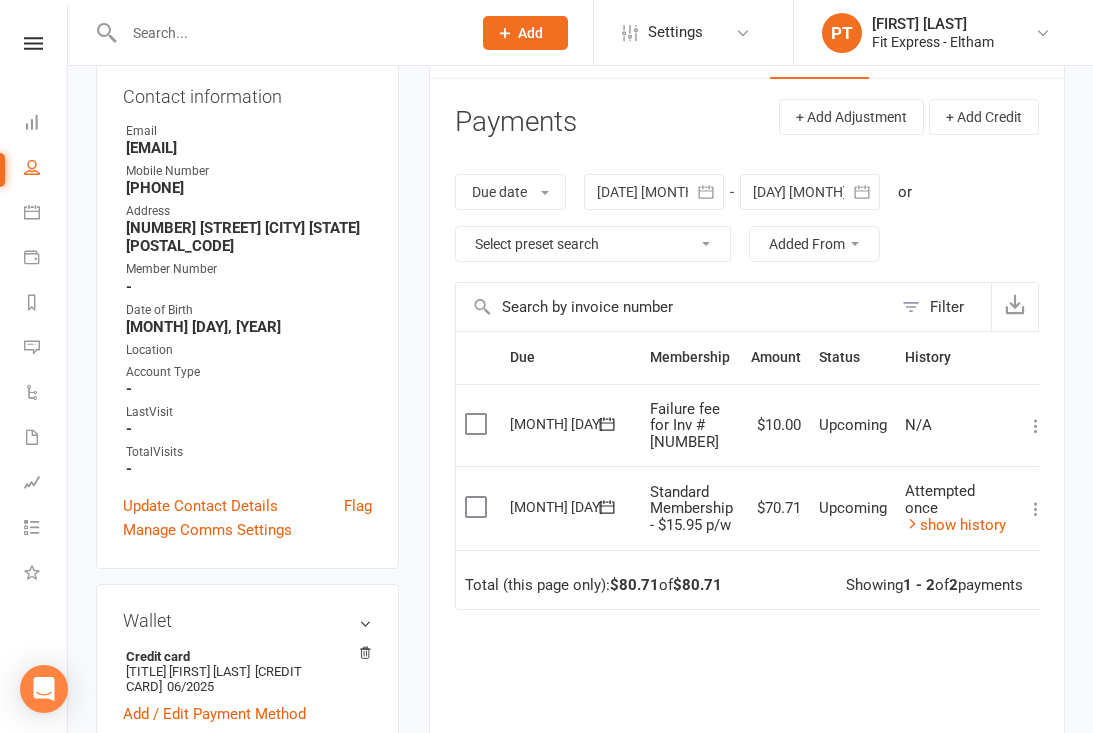 scroll, scrollTop: 223, scrollLeft: 0, axis: vertical 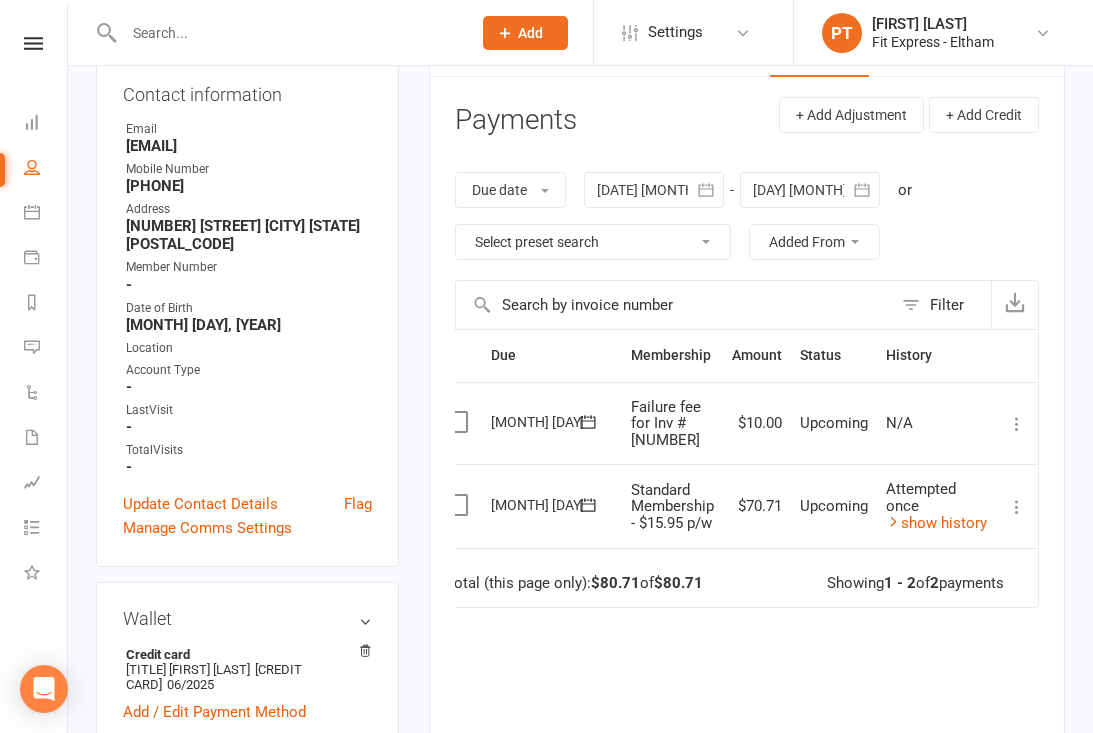 click at bounding box center (1017, 507) 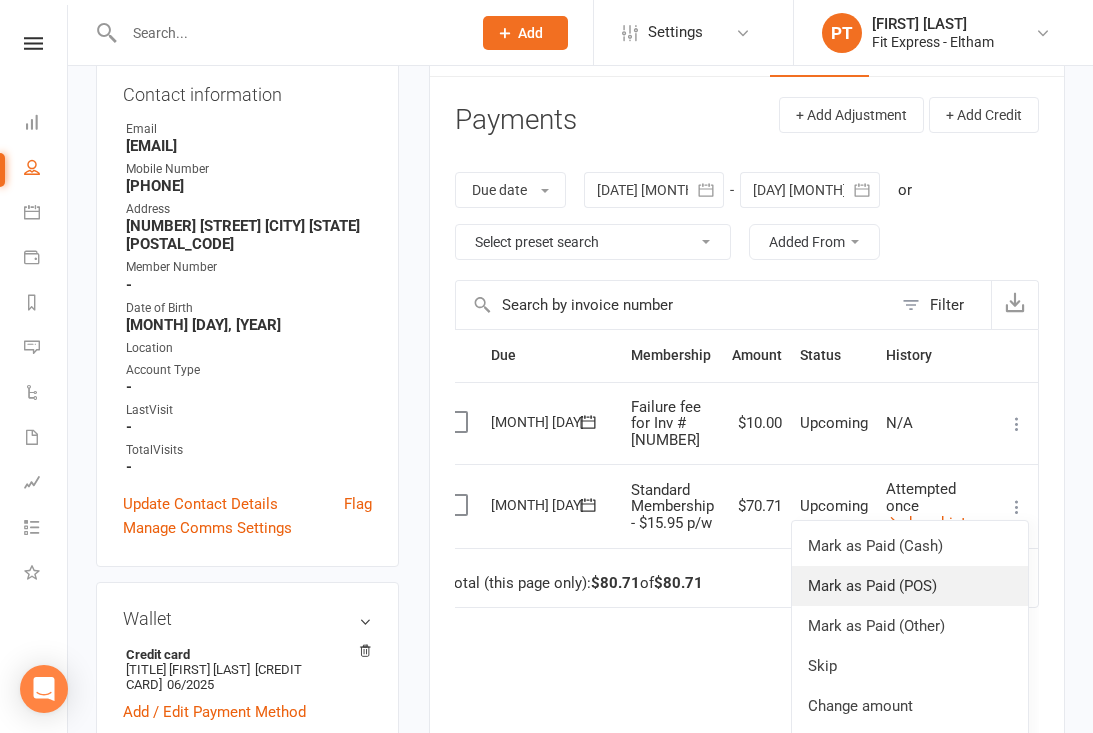 click on "Mark as Paid (POS)" at bounding box center [910, 586] 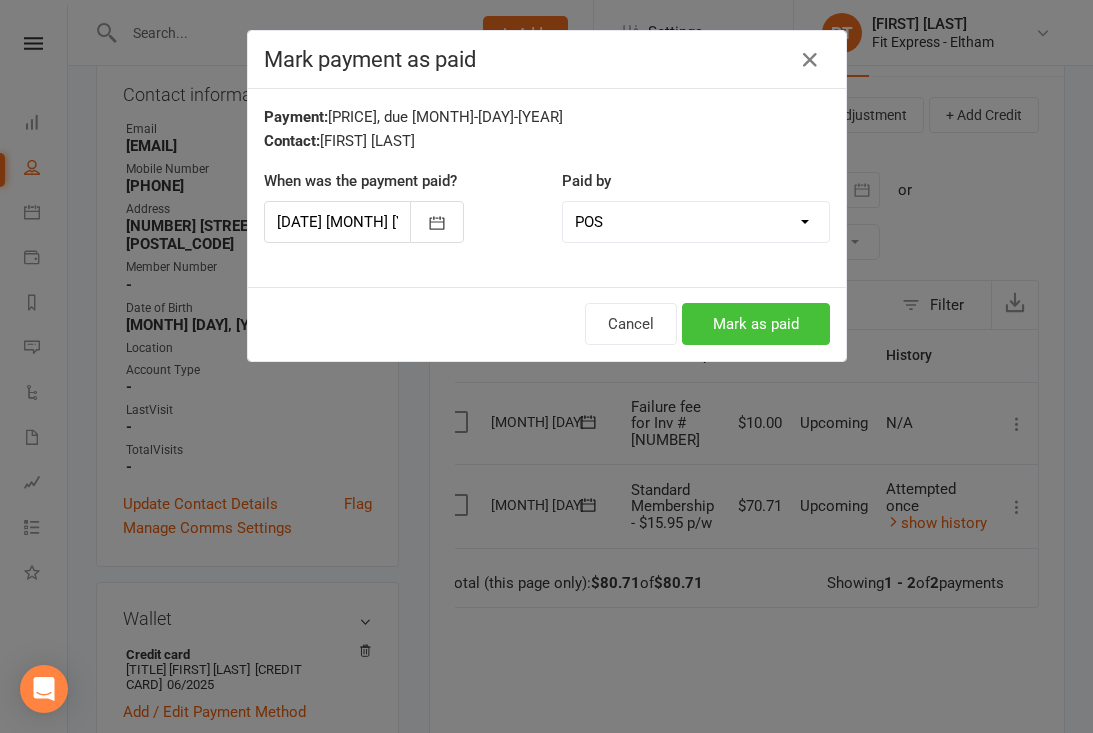 click on "Mark as paid" at bounding box center (756, 324) 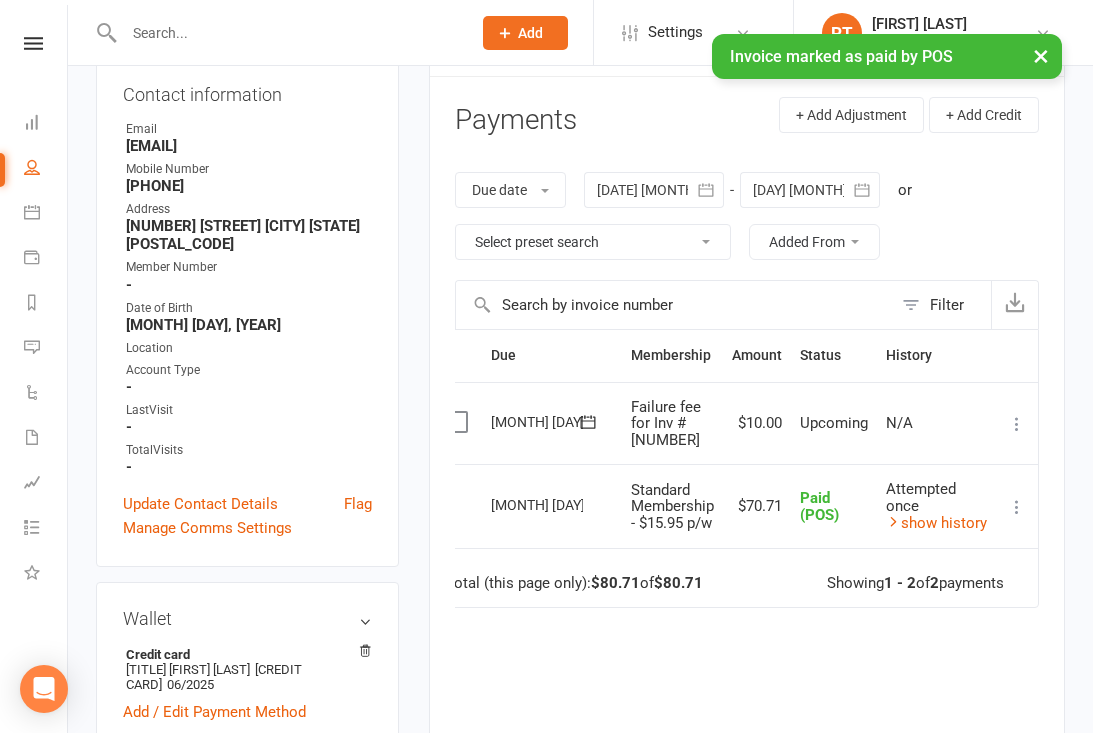 click on "Mark as Paid (Cash)  Mark as Paid (POS)  Mark as Paid (Other)  Skip  Change amount  Apply credit  More Info Send message" at bounding box center (1017, 423) 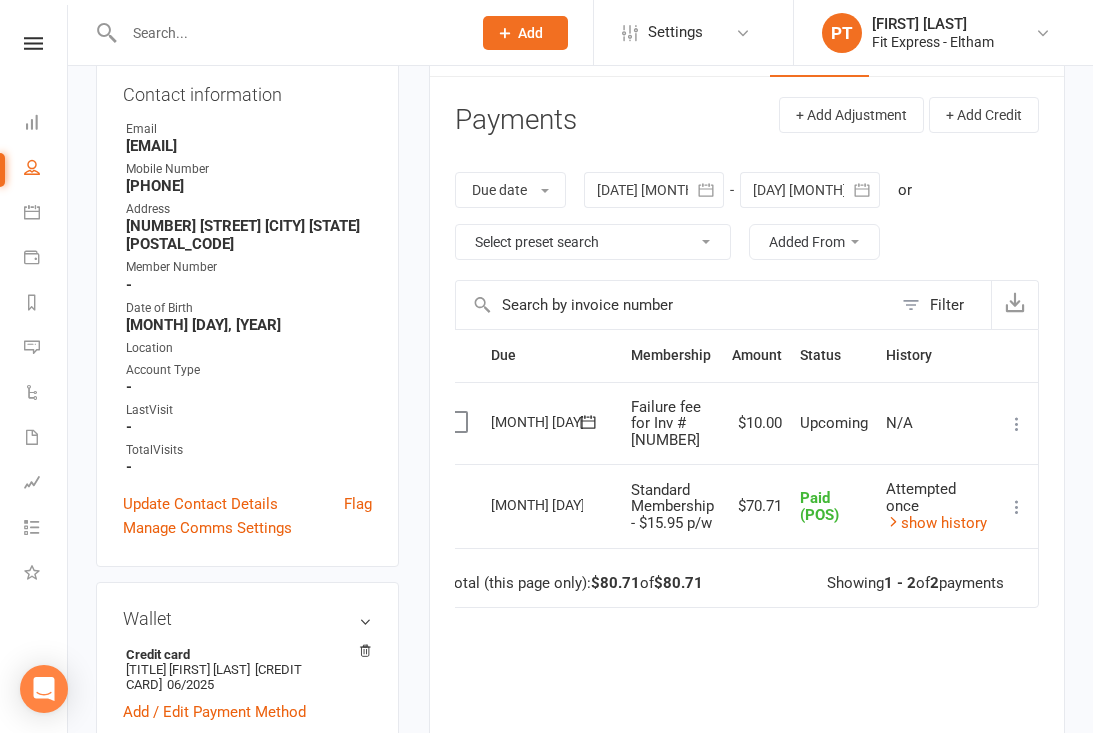 click at bounding box center (1017, 424) 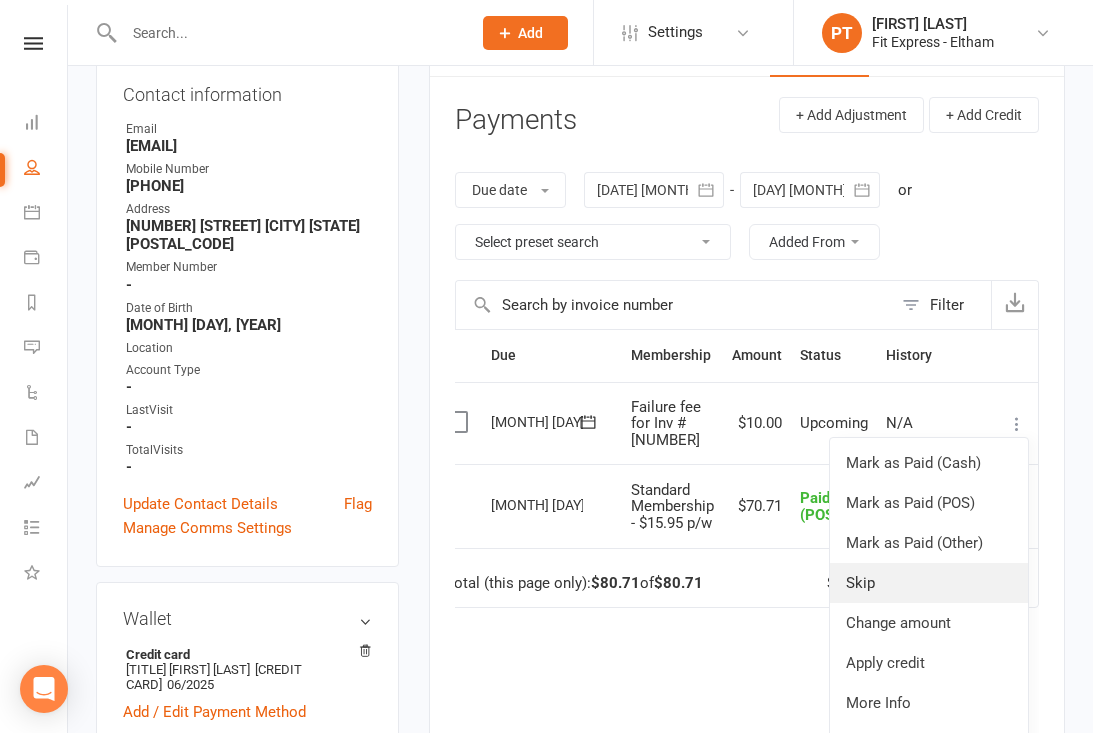 click on "Skip" at bounding box center [929, 583] 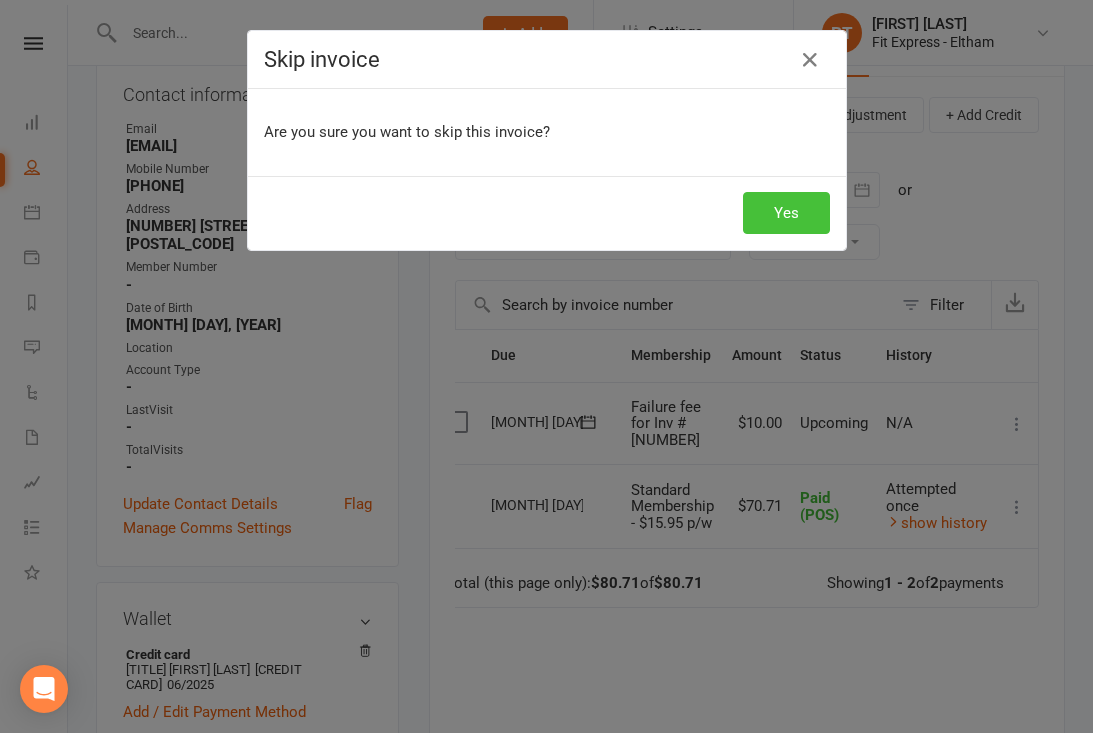 click on "Yes" at bounding box center (786, 213) 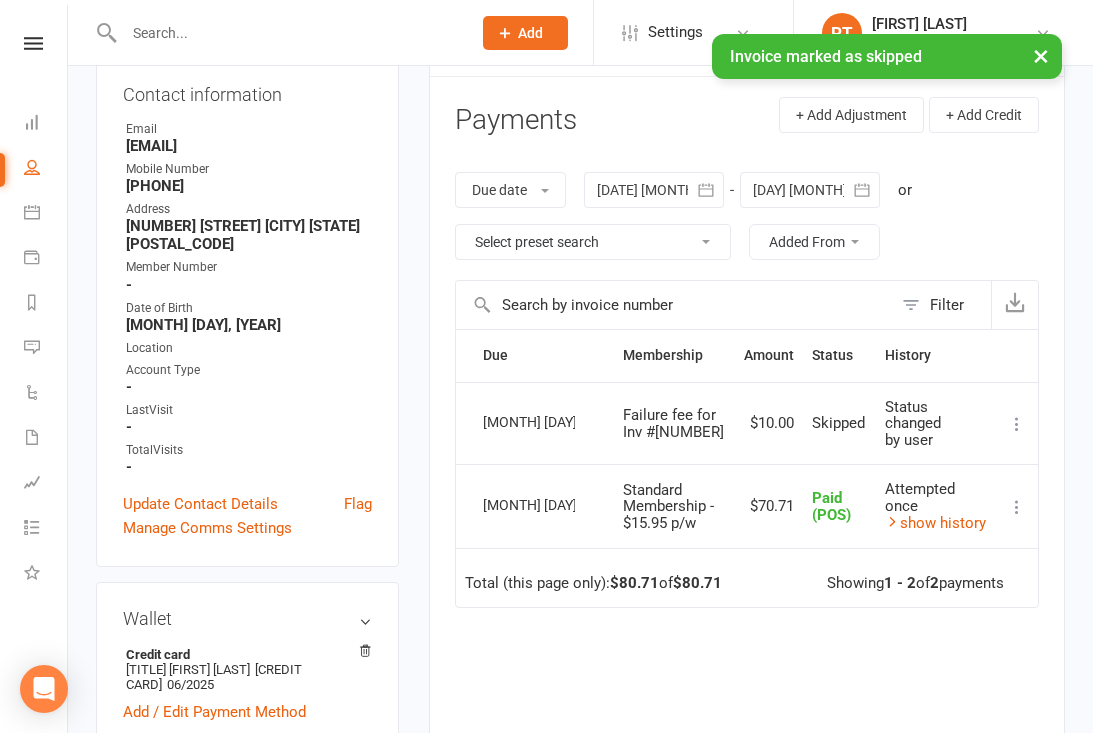 scroll, scrollTop: 0, scrollLeft: 0, axis: both 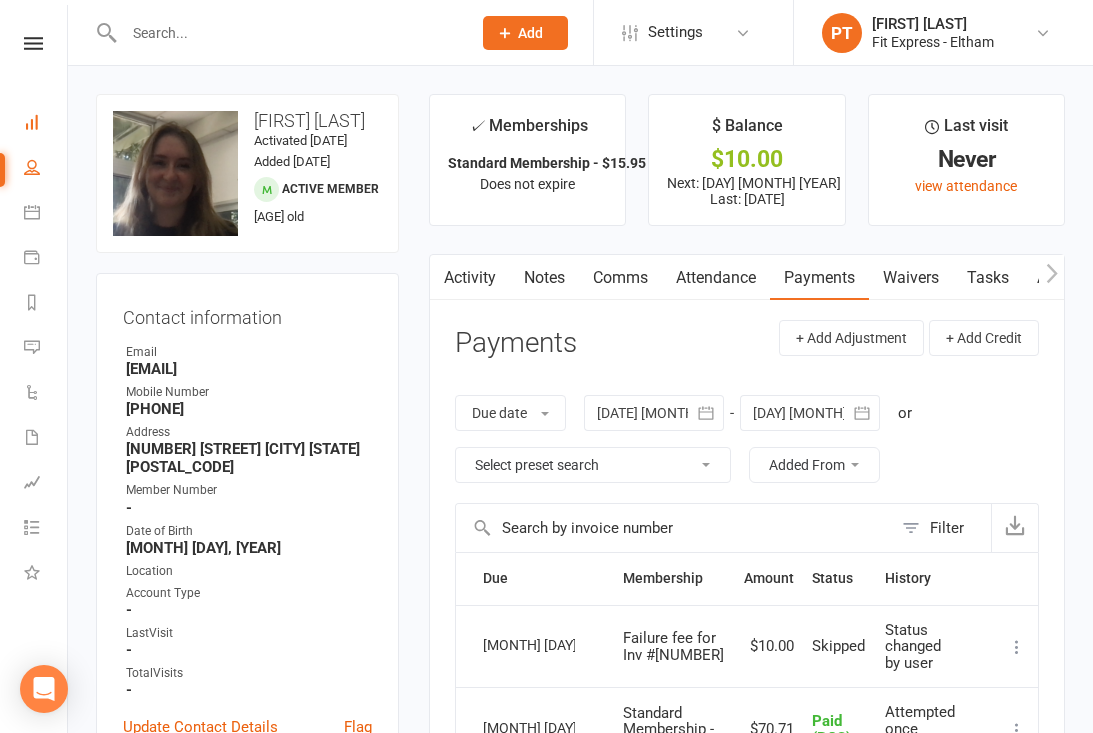 click on "Dashboard" at bounding box center [46, 124] 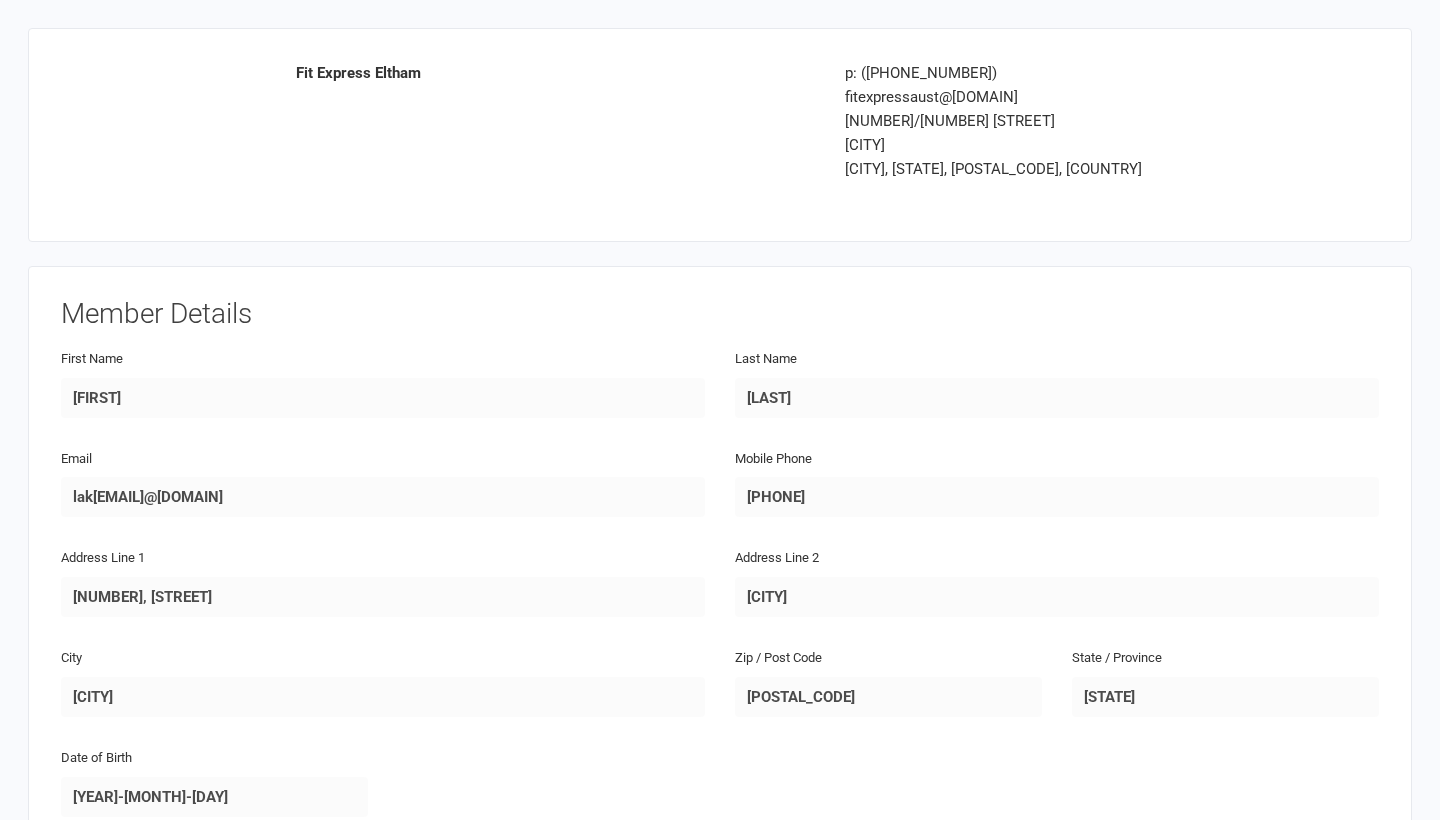 scroll, scrollTop: 0, scrollLeft: 0, axis: both 